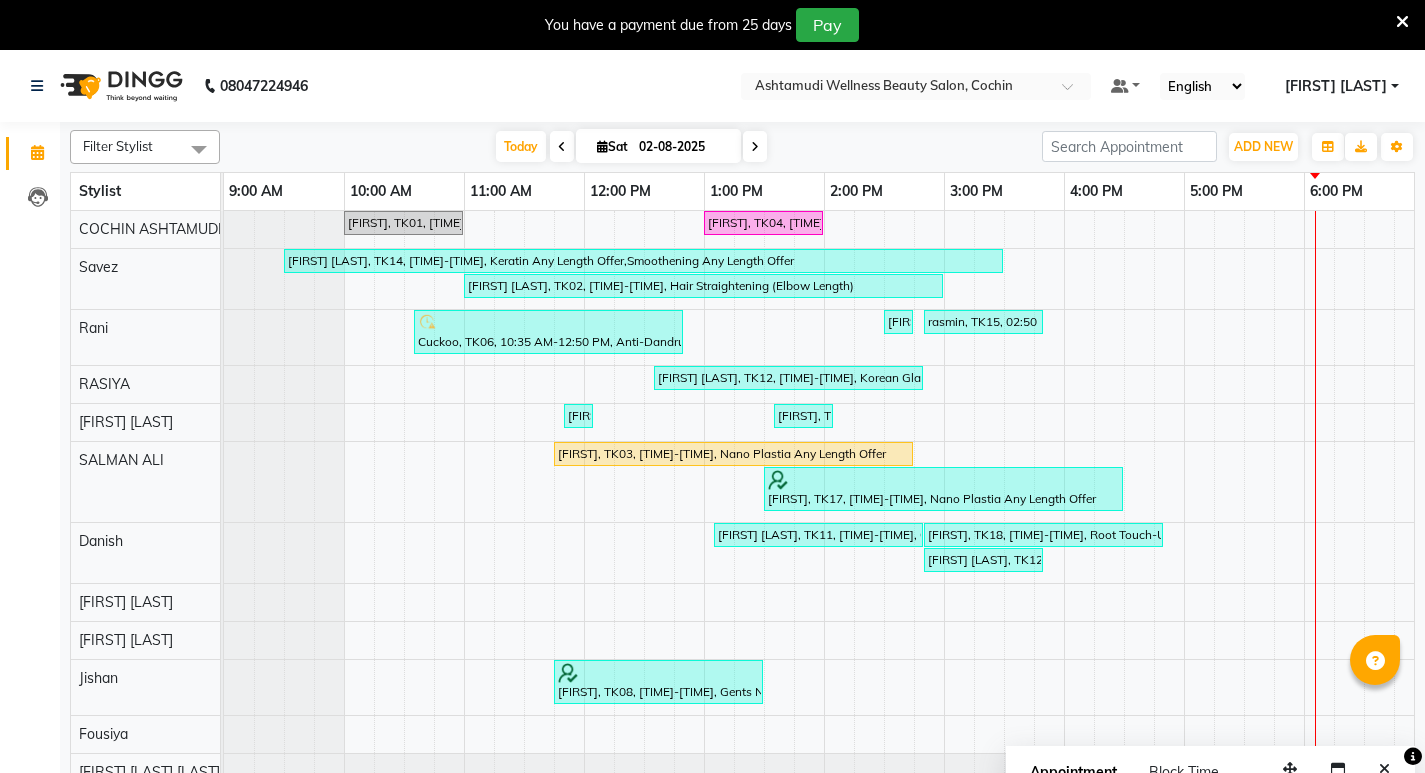 scroll, scrollTop: 0, scrollLeft: 0, axis: both 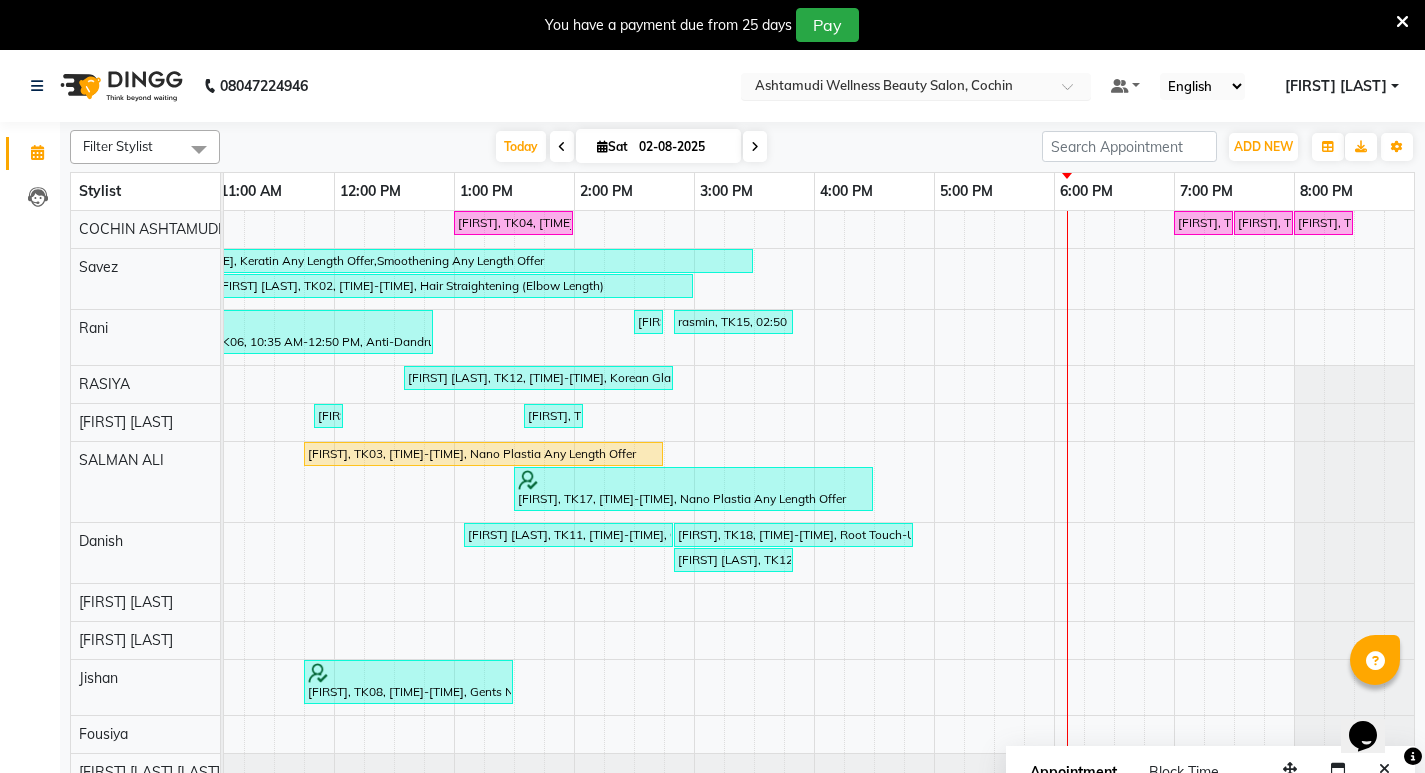 click at bounding box center [1074, 92] 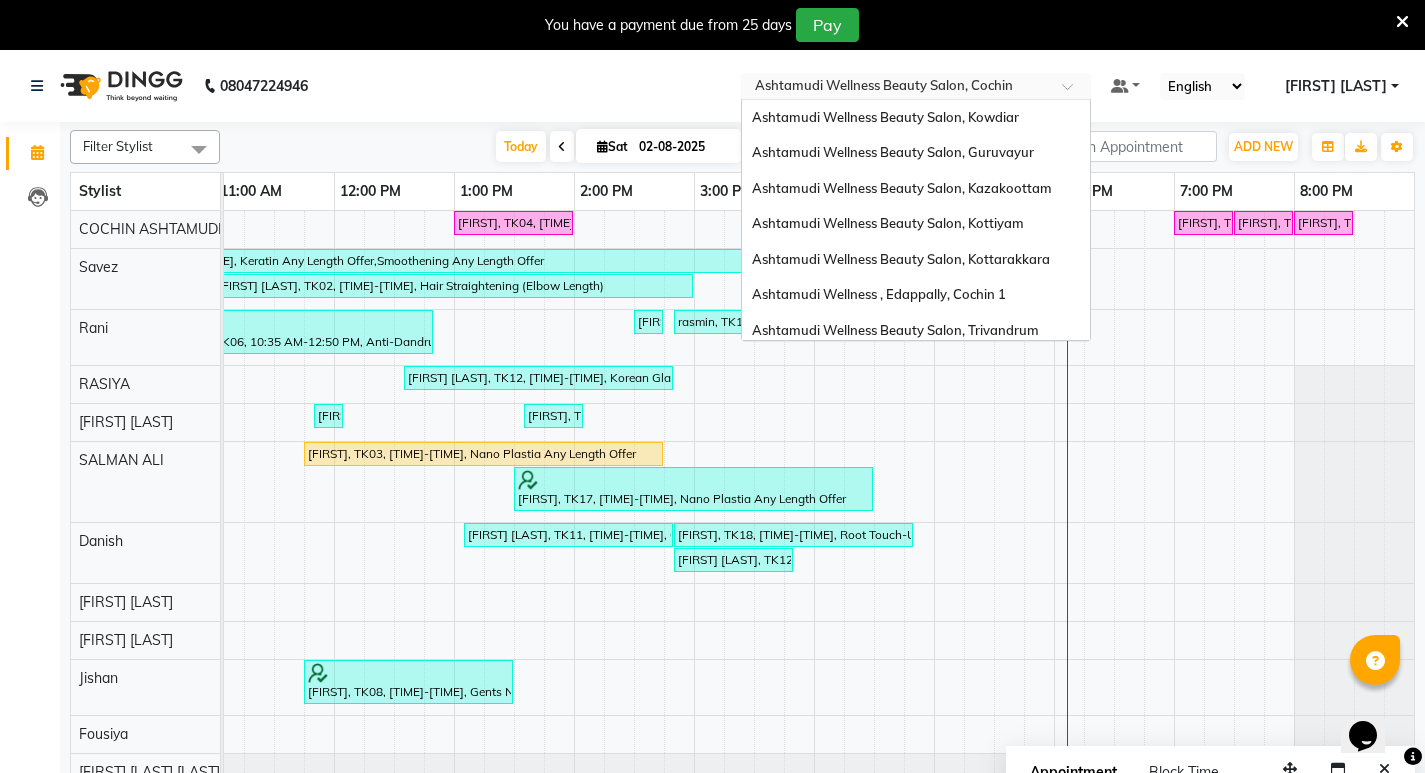 scroll, scrollTop: 312, scrollLeft: 0, axis: vertical 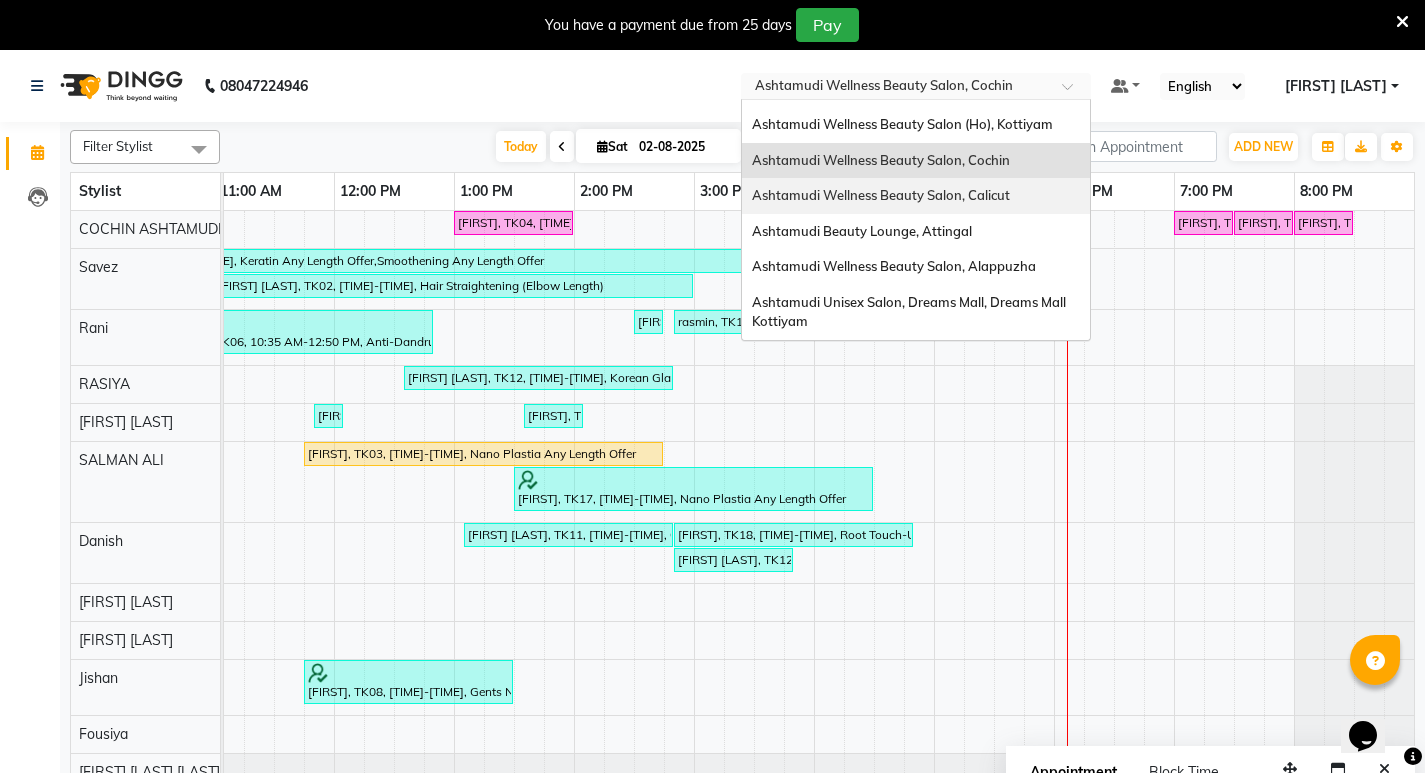 click on "Ashtamudi Wellness Beauty Salon, Calicut" at bounding box center [916, 196] 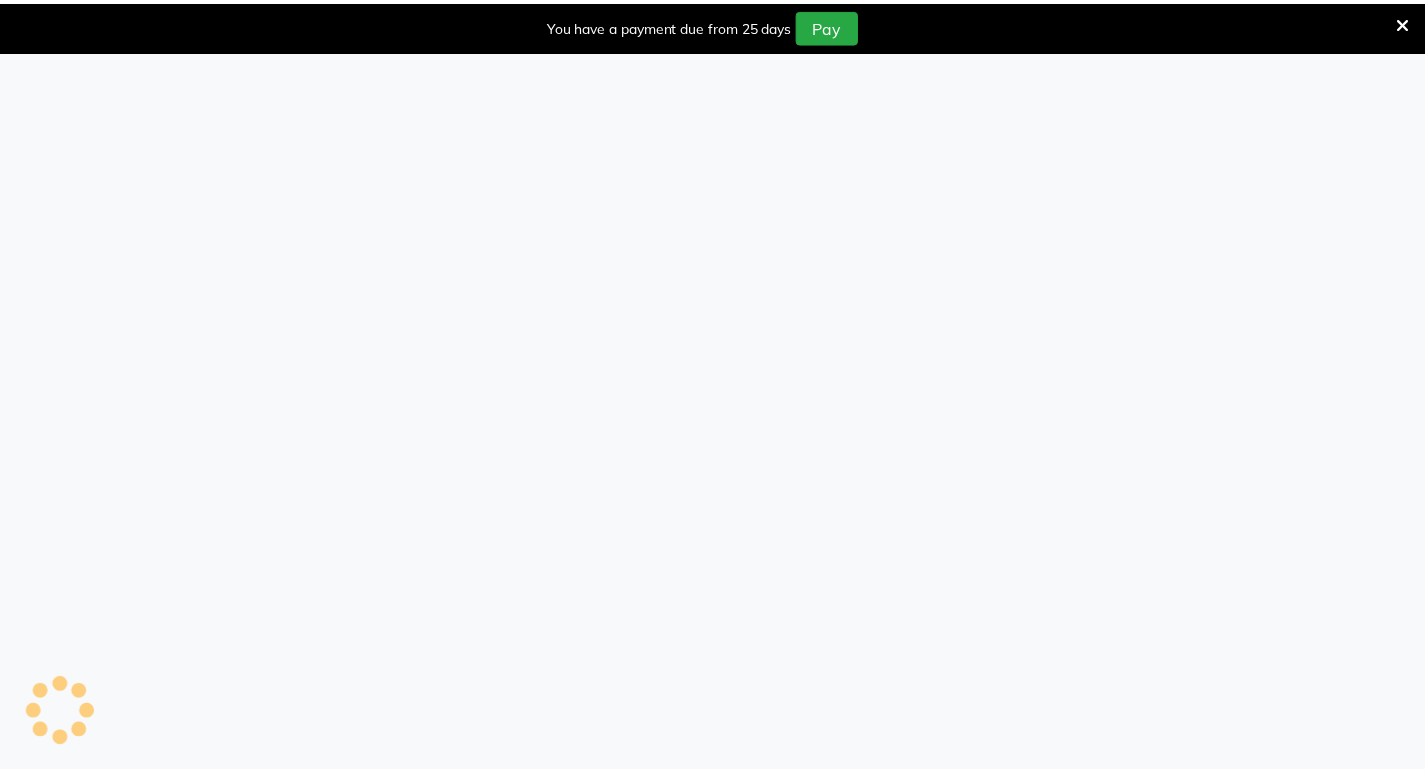 scroll, scrollTop: 0, scrollLeft: 0, axis: both 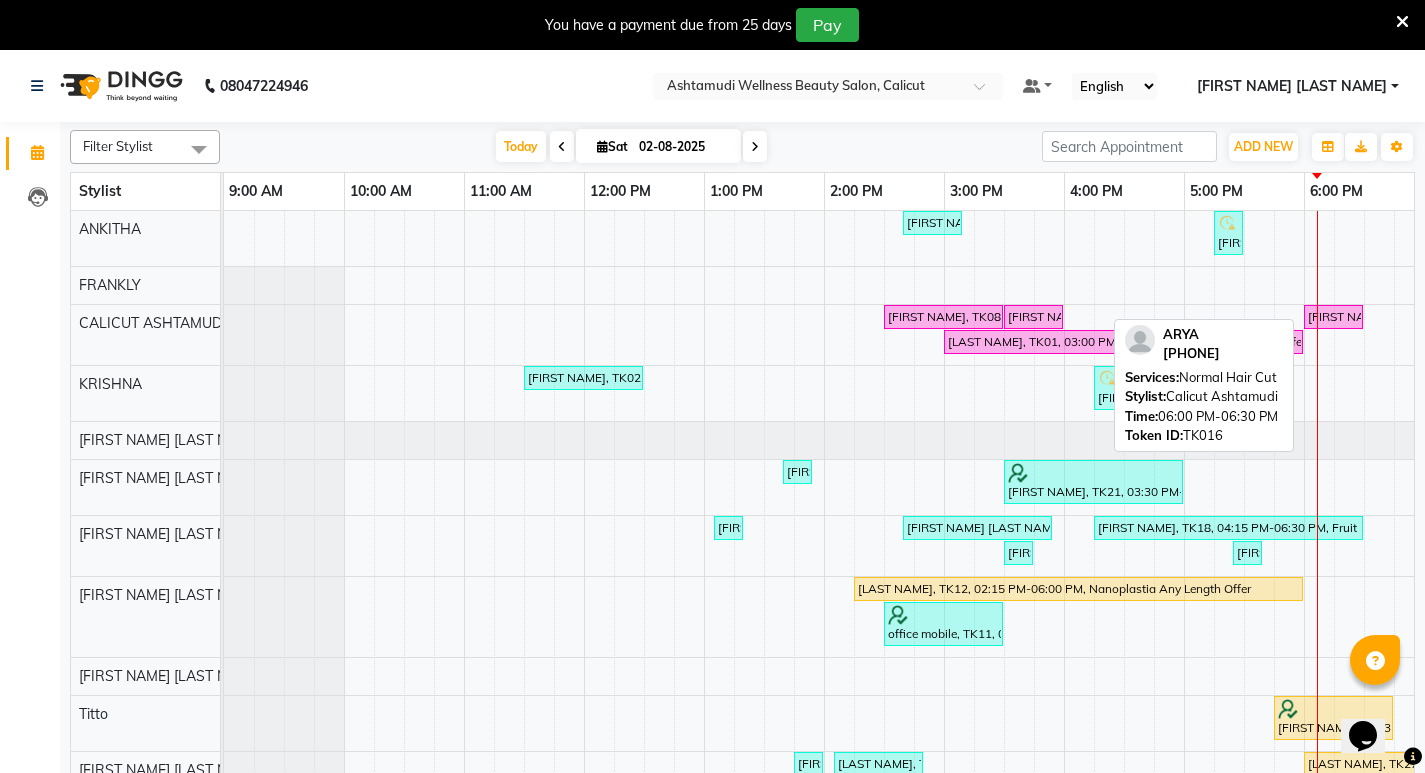 click on "ARYA, TK16, 06:00 PM-06:30 PM, Normal Hair Cut" at bounding box center (1333, 317) 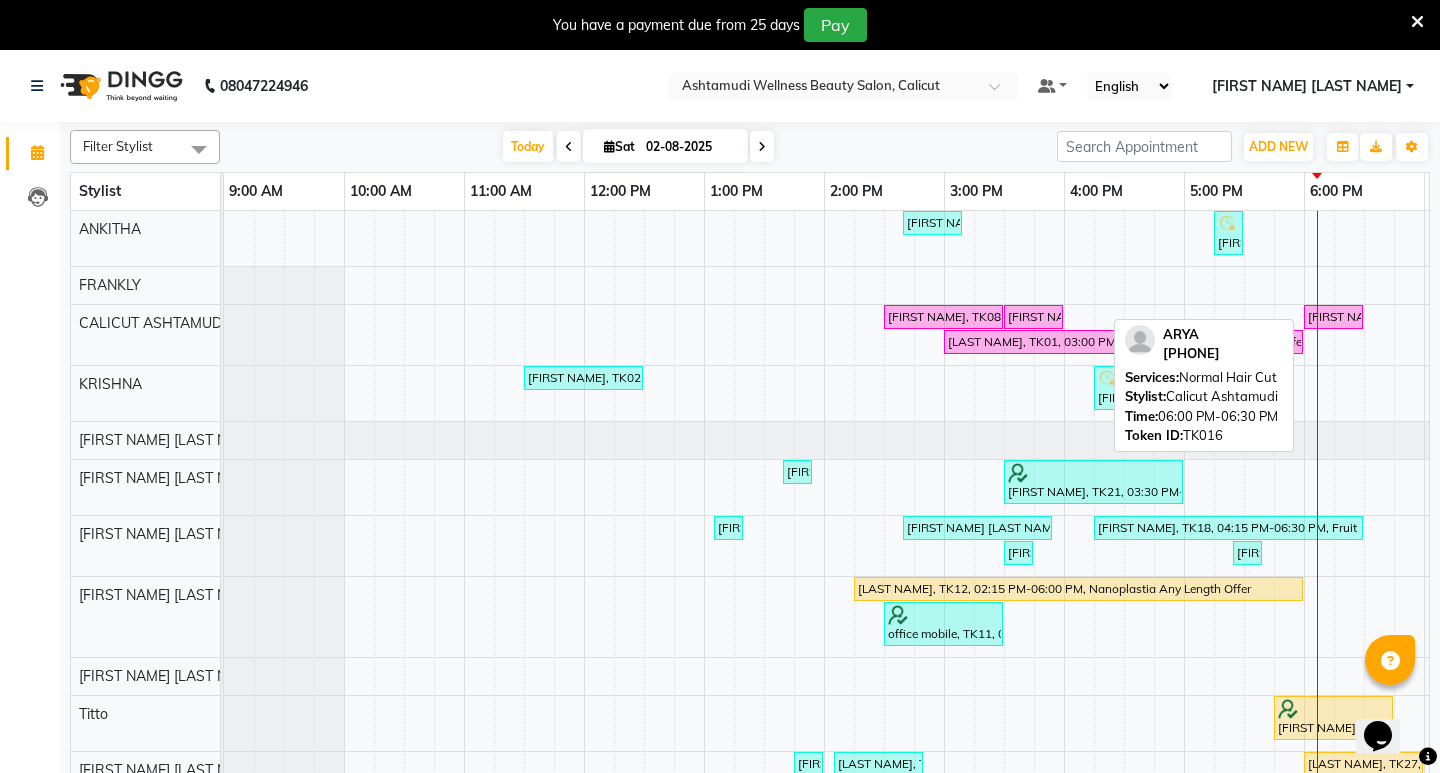 select on "6" 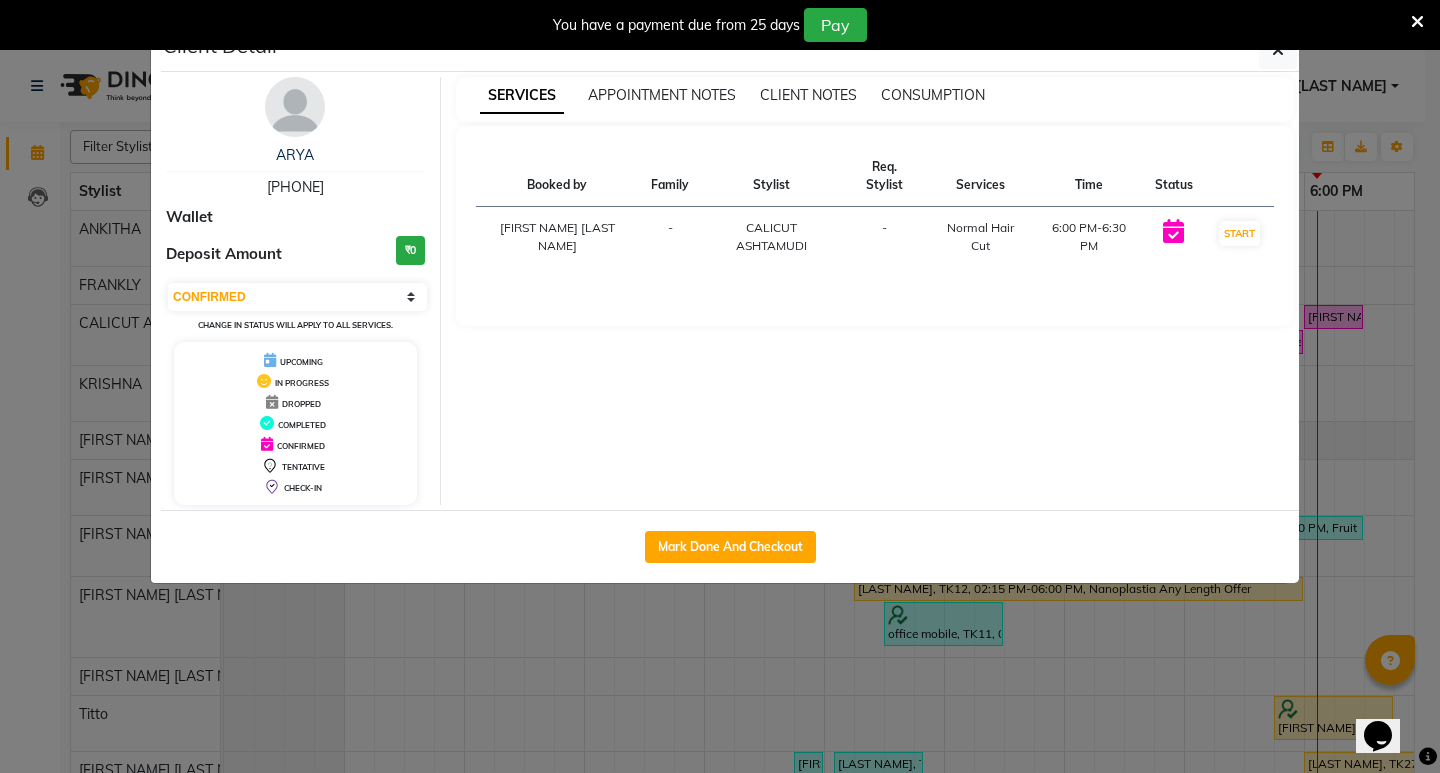 drag, startPoint x: 1364, startPoint y: 247, endPoint x: 1381, endPoint y: 228, distance: 25.495098 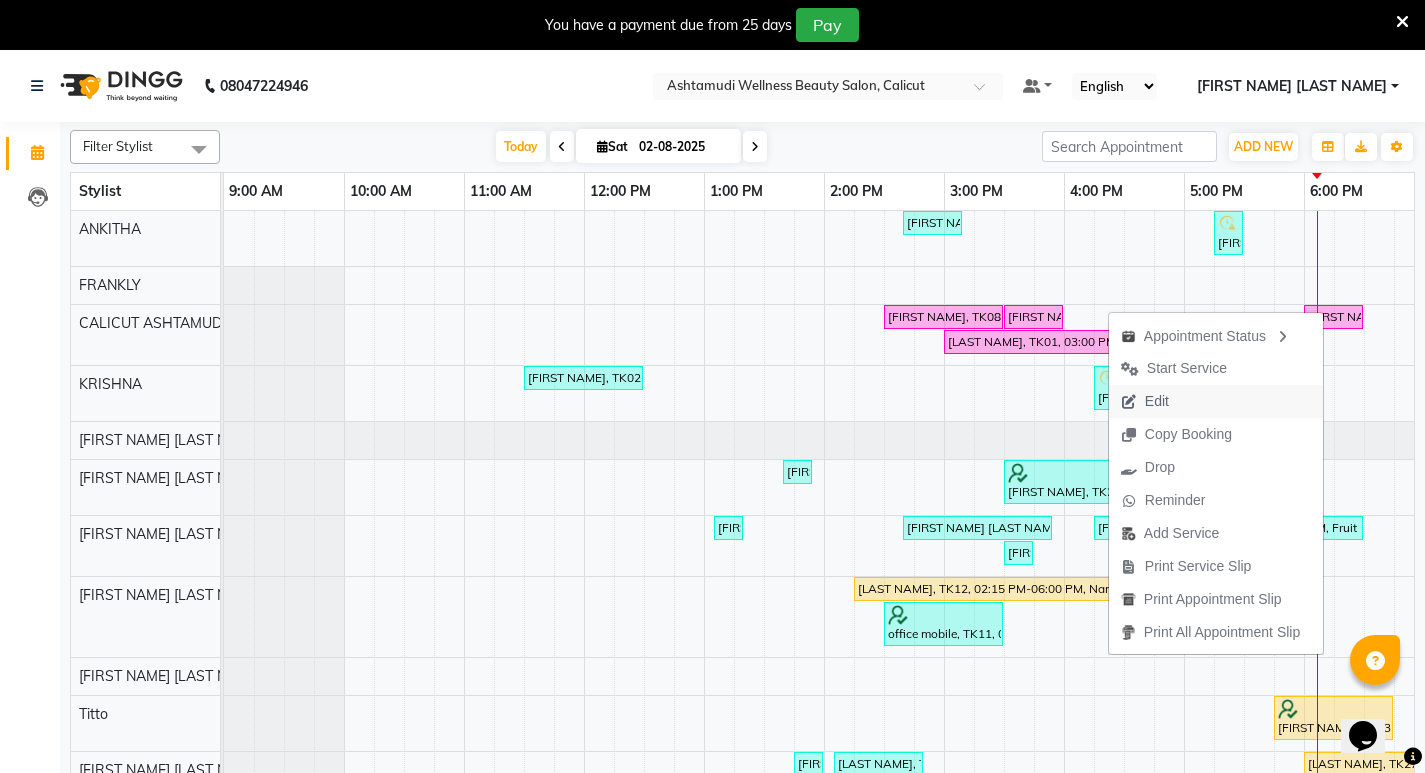 click on "Edit" at bounding box center [1216, 401] 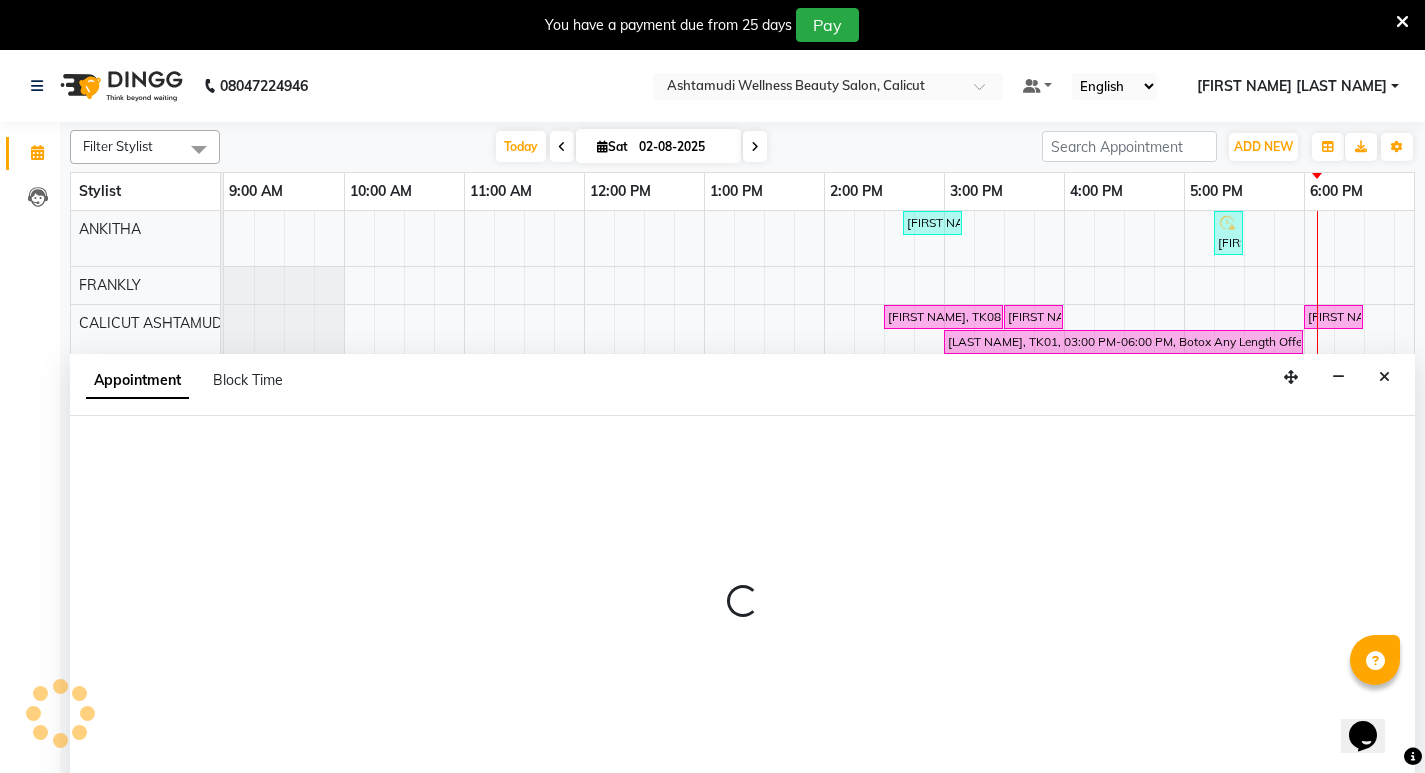 scroll, scrollTop: 50, scrollLeft: 0, axis: vertical 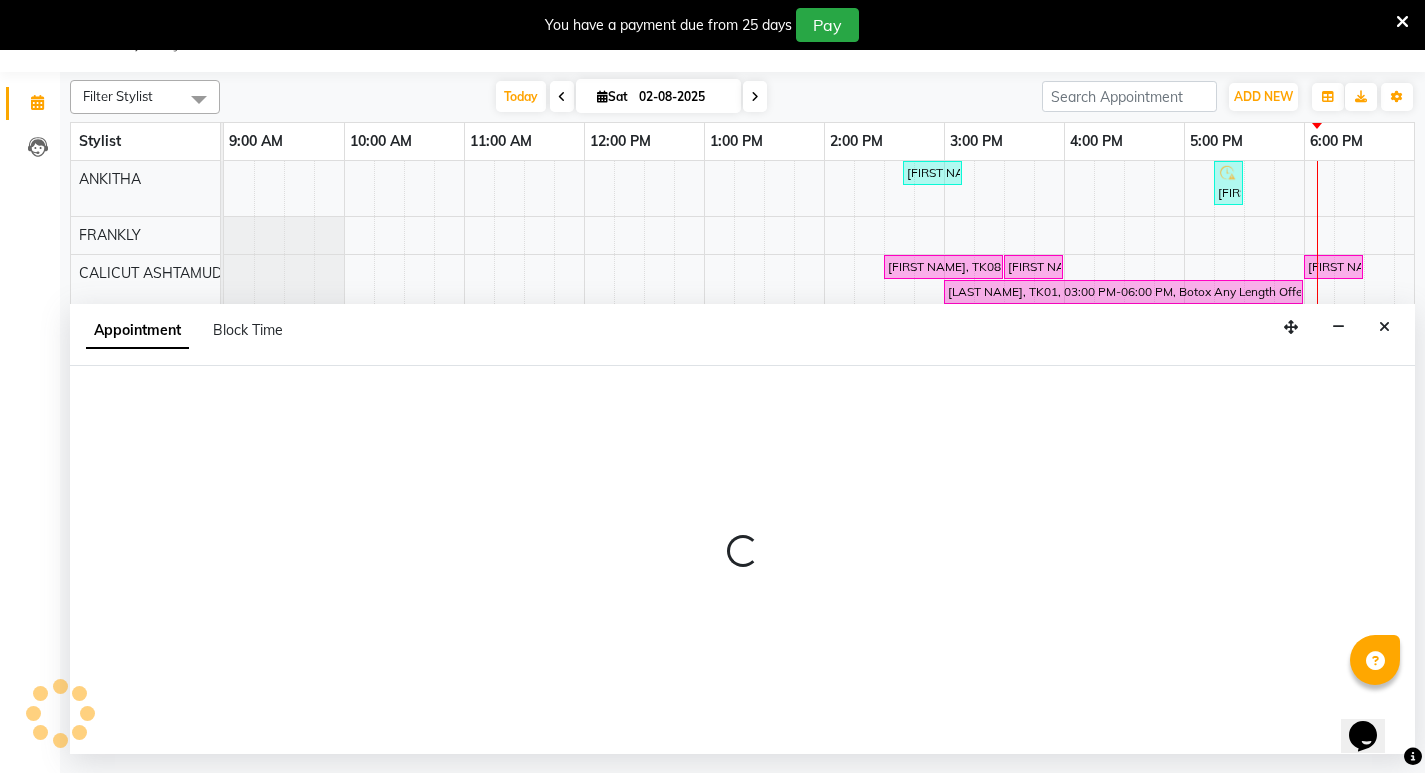 select on "tentative" 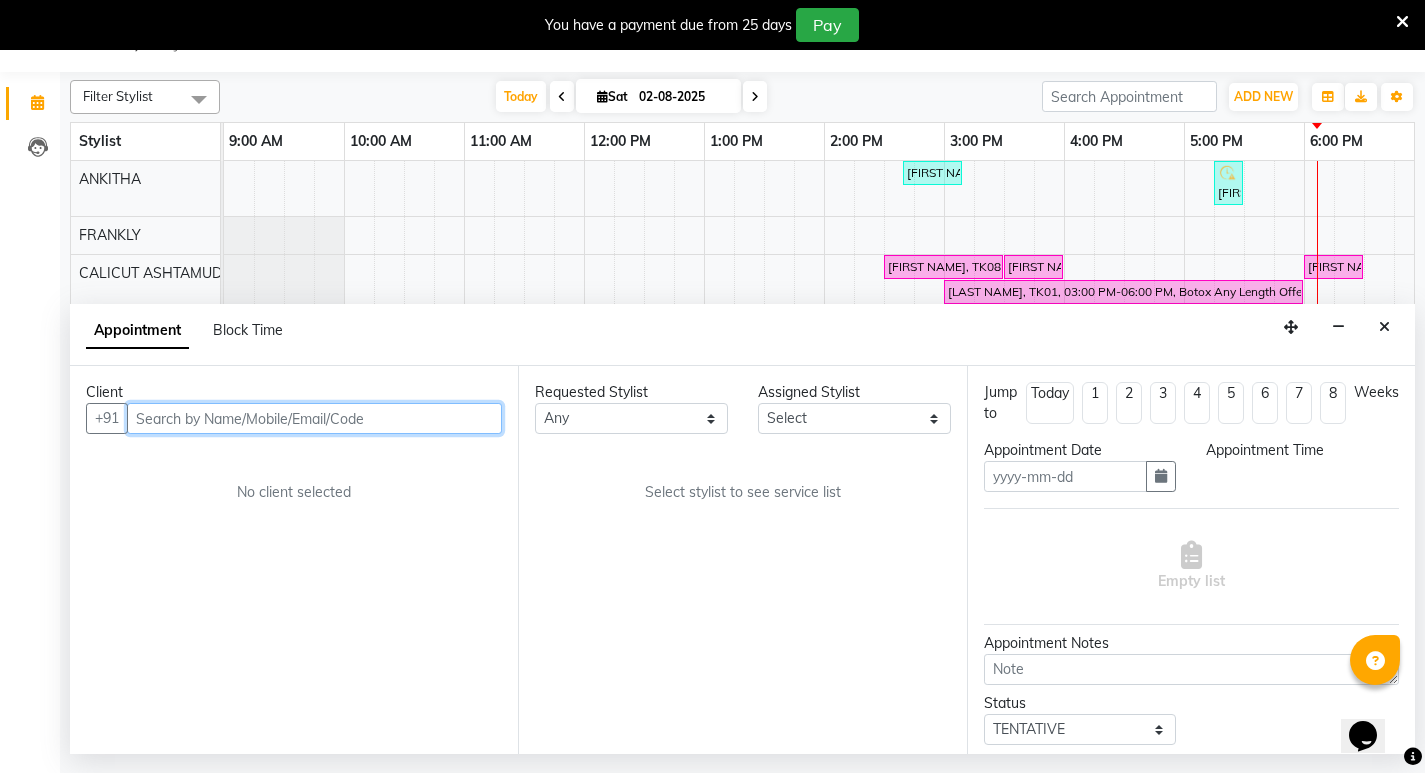 type on "02-08-2025" 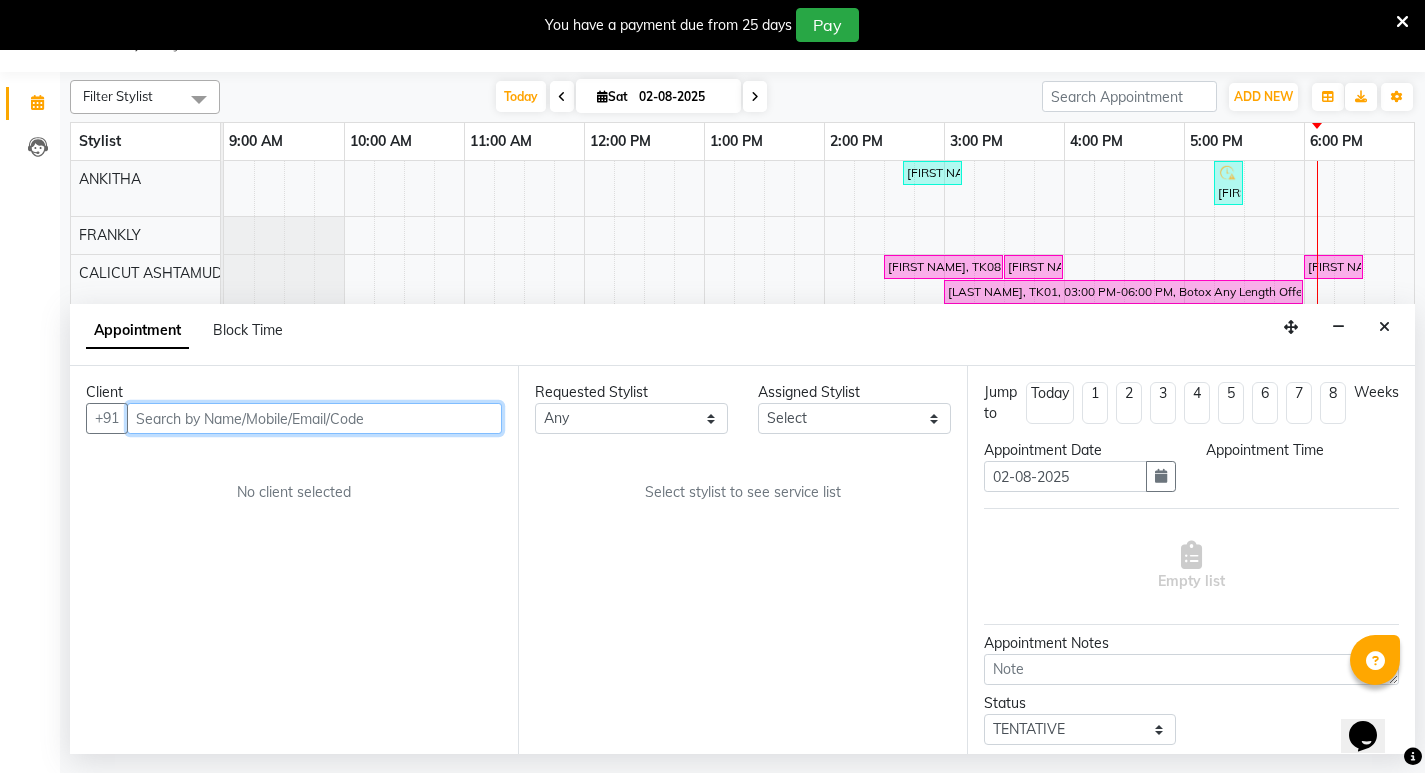 select on "confirm booking" 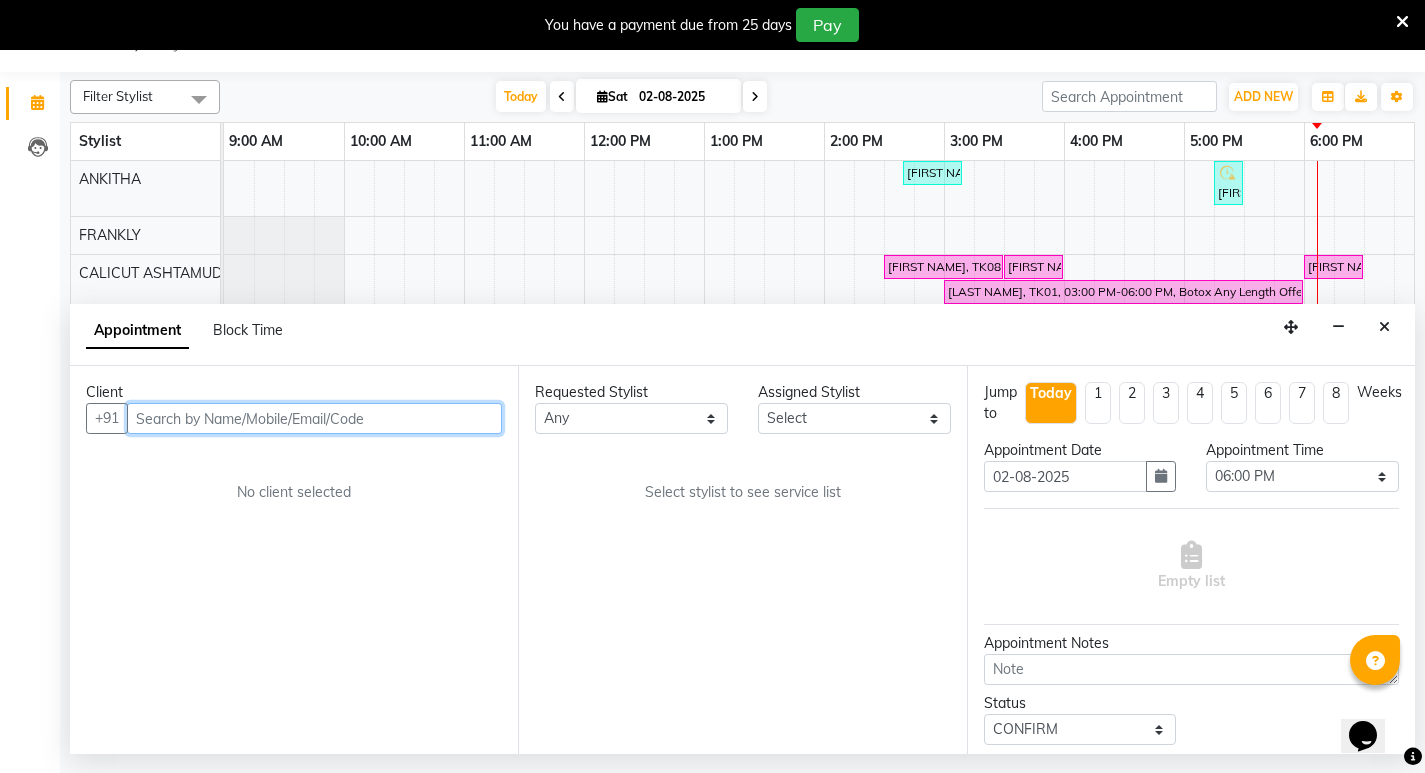 select on "27314" 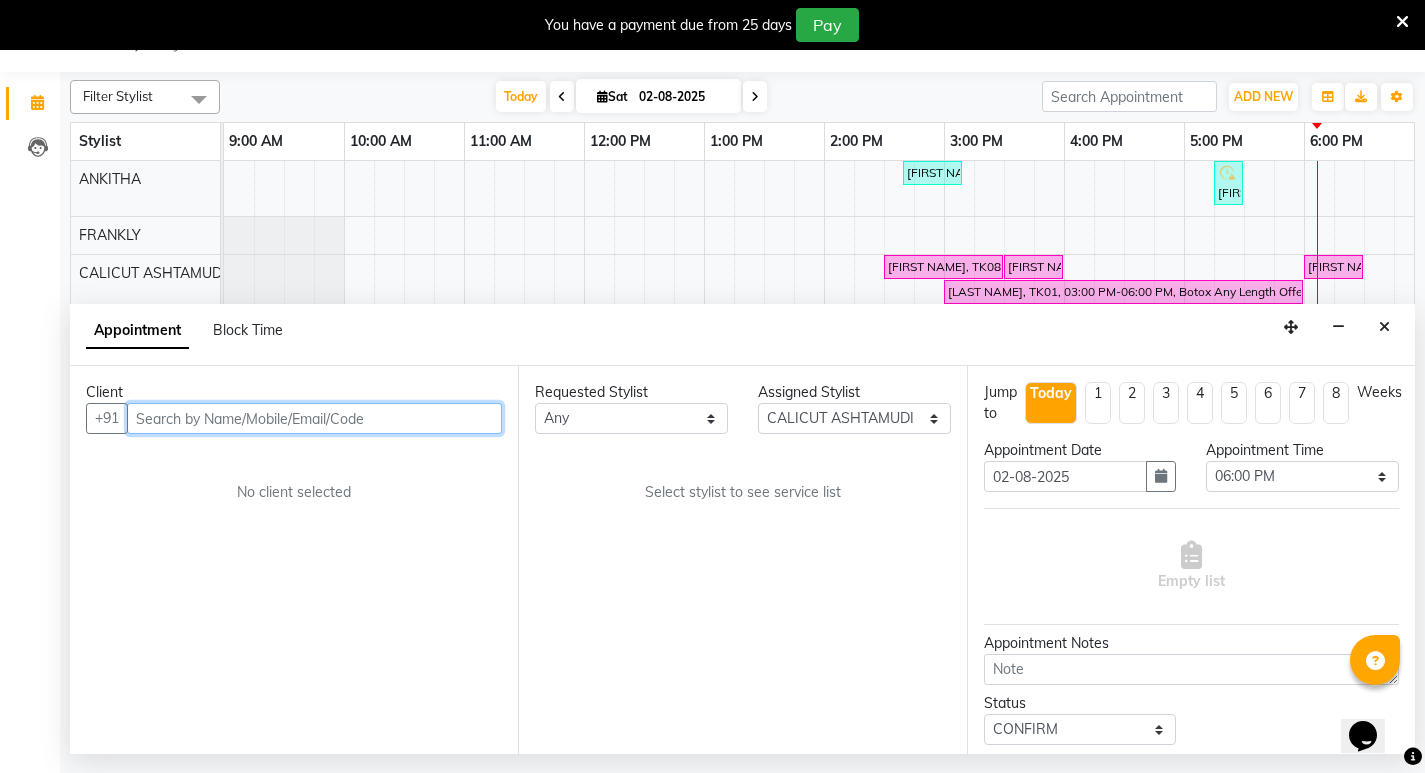 scroll, scrollTop: 0, scrollLeft: 610, axis: horizontal 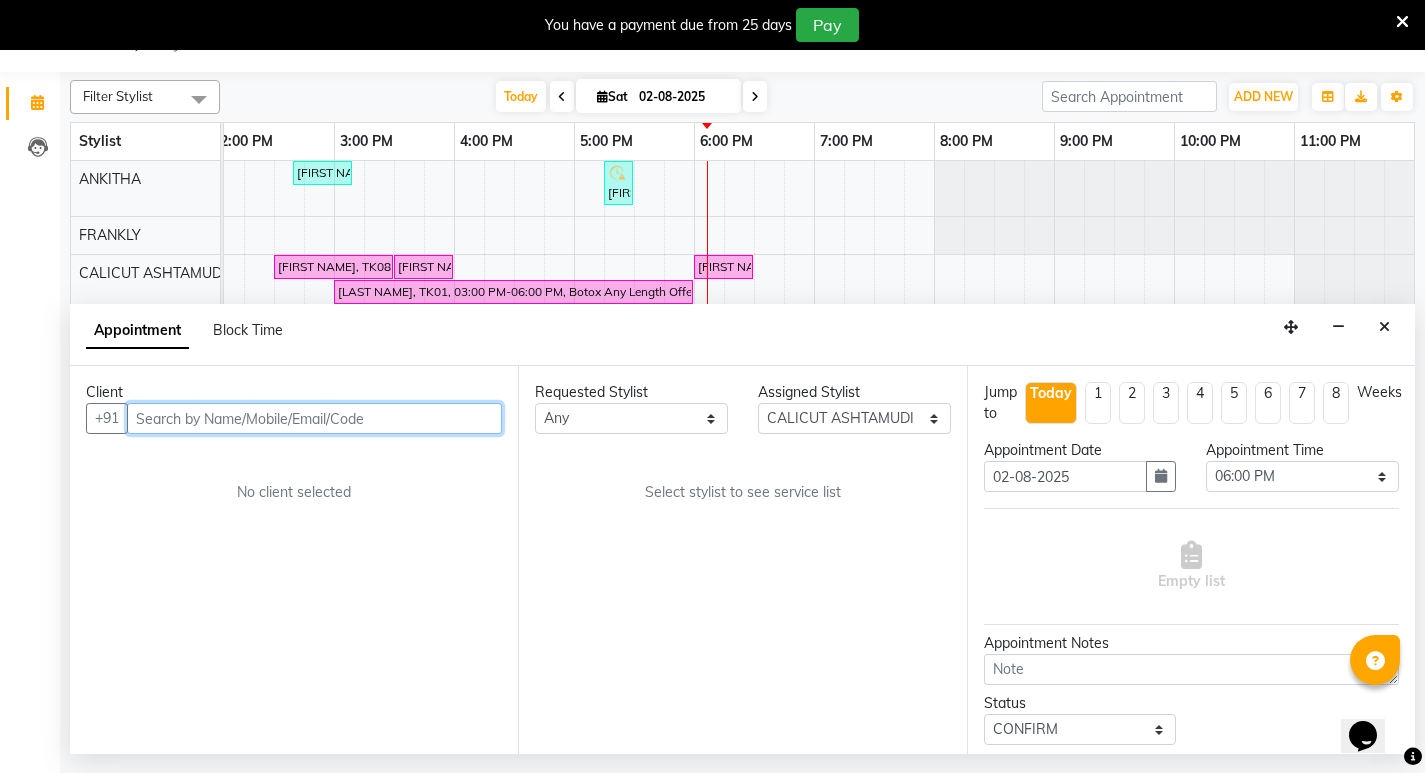select on "2006" 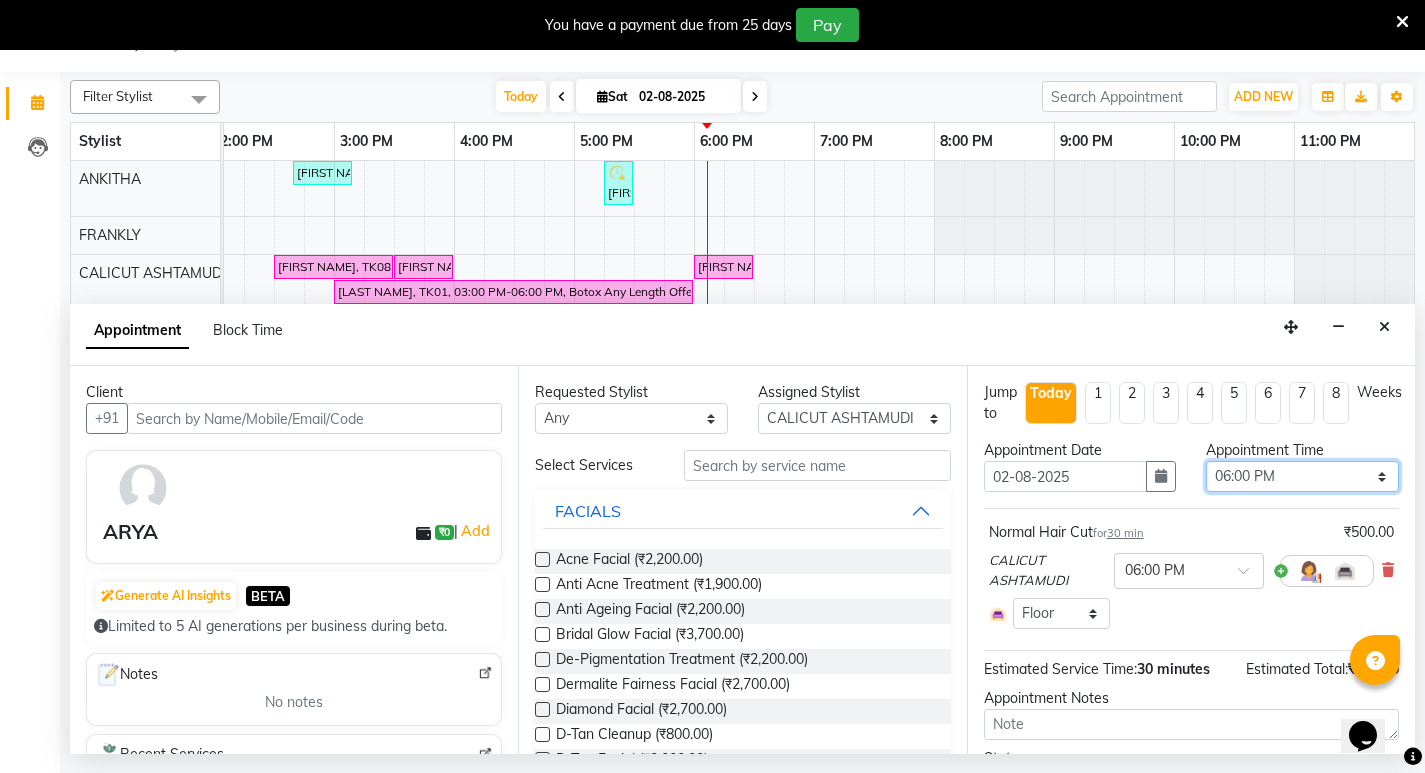 click on "Select 10:00 AM 10:15 AM 10:30 AM 10:45 AM 11:00 AM 11:15 AM 11:30 AM 11:45 AM 12:00 PM 12:15 PM 12:30 PM 12:45 PM 01:00 PM 01:15 PM 01:30 PM 01:45 PM 02:00 PM 02:15 PM 02:30 PM 02:45 PM 03:00 PM 03:15 PM 03:30 PM 03:45 PM 04:00 PM 04:15 PM 04:30 PM 04:45 PM 05:00 PM 05:15 PM 05:30 PM 05:45 PM 06:00 PM 06:15 PM 06:30 PM 06:45 PM 07:00 PM 07:15 PM 07:30 PM 07:45 PM 08:00 PM 08:15 PM 08:30 PM 08:45 PM 09:00 PM 09:15 PM 09:30 PM 09:45 PM 10:00 PM 10:15 PM 10:30 PM 10:45 PM 11:00 PM" at bounding box center [1302, 476] 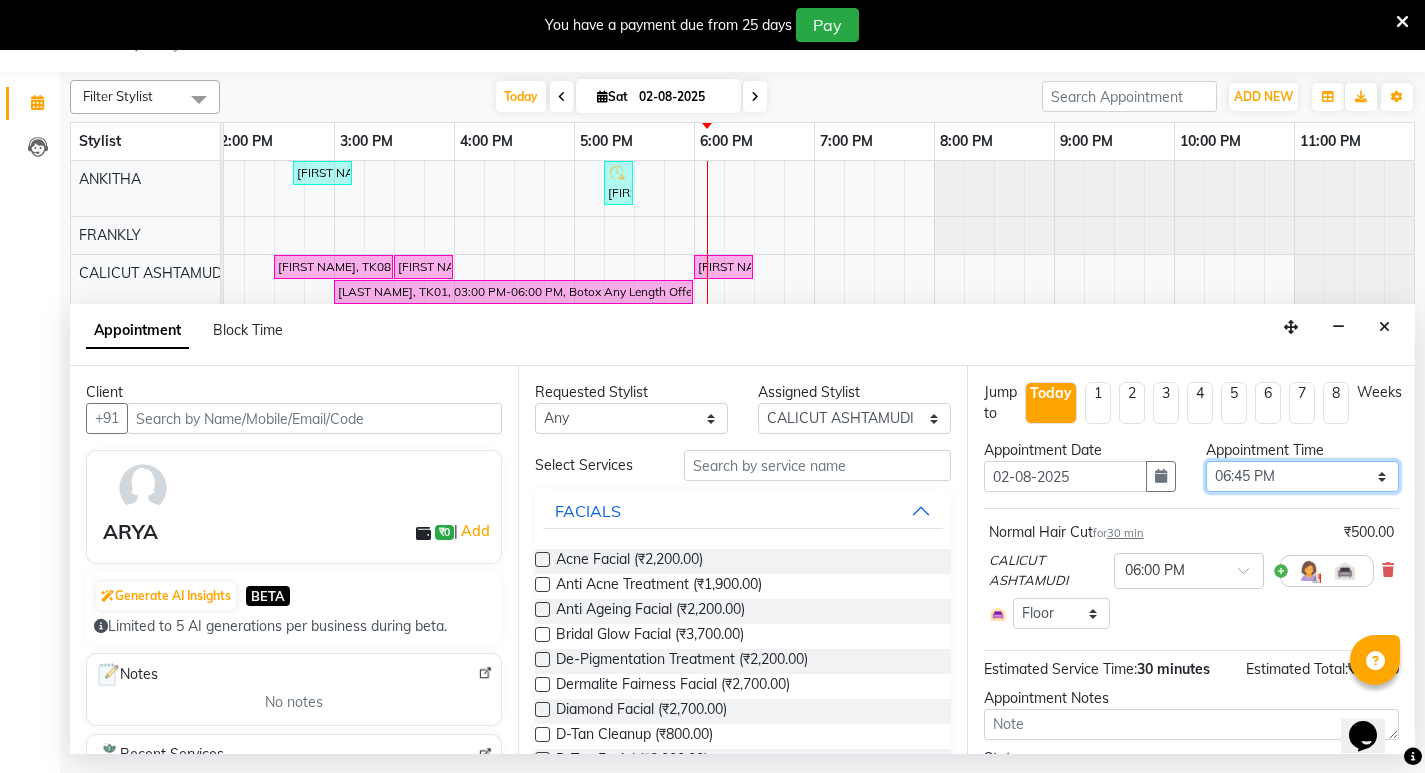 click on "Select 10:00 AM 10:15 AM 10:30 AM 10:45 AM 11:00 AM 11:15 AM 11:30 AM 11:45 AM 12:00 PM 12:15 PM 12:30 PM 12:45 PM 01:00 PM 01:15 PM 01:30 PM 01:45 PM 02:00 PM 02:15 PM 02:30 PM 02:45 PM 03:00 PM 03:15 PM 03:30 PM 03:45 PM 04:00 PM 04:15 PM 04:30 PM 04:45 PM 05:00 PM 05:15 PM 05:30 PM 05:45 PM 06:00 PM 06:15 PM 06:30 PM 06:45 PM 07:00 PM 07:15 PM 07:30 PM 07:45 PM 08:00 PM 08:15 PM 08:30 PM 08:45 PM 09:00 PM 09:15 PM 09:30 PM 09:45 PM 10:00 PM 10:15 PM 10:30 PM 10:45 PM 11:00 PM" at bounding box center [1302, 476] 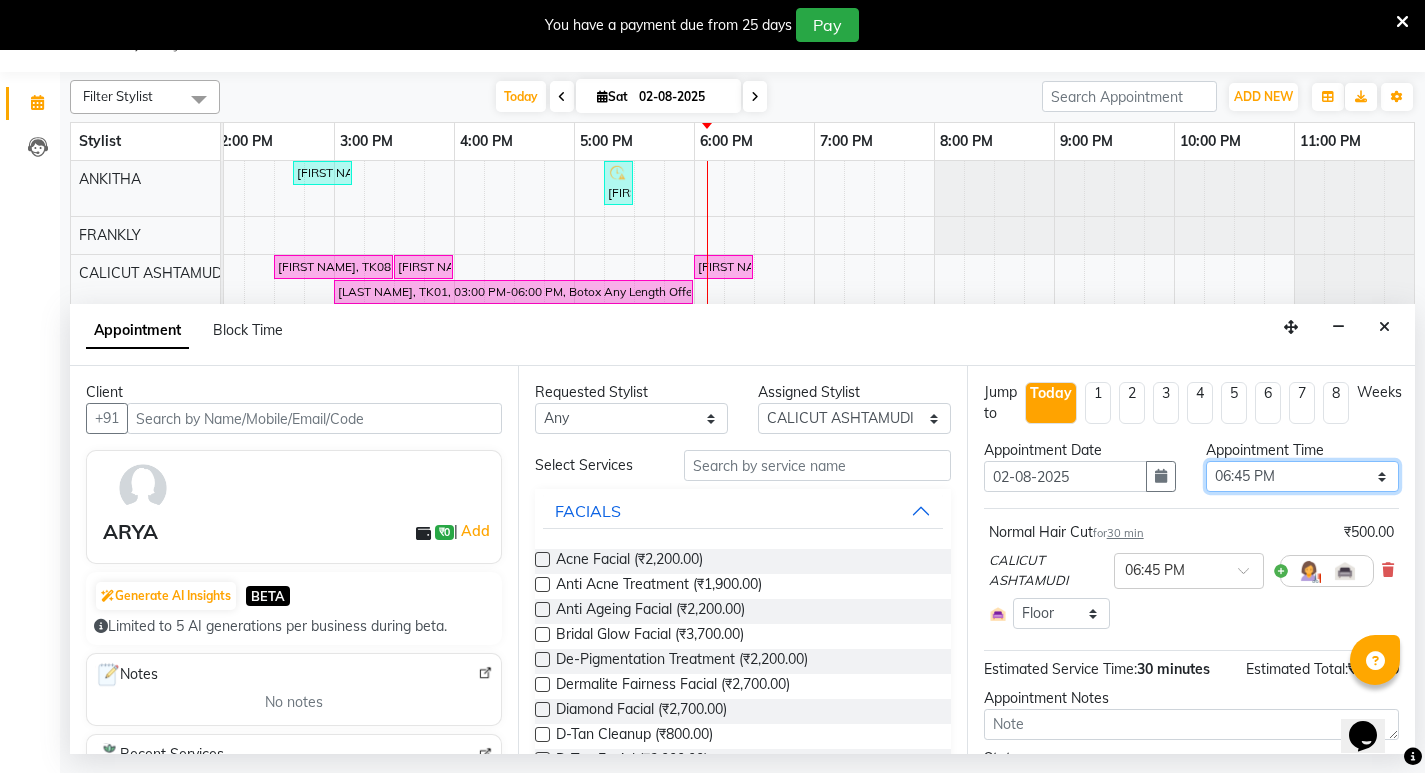 scroll, scrollTop: 108, scrollLeft: 610, axis: both 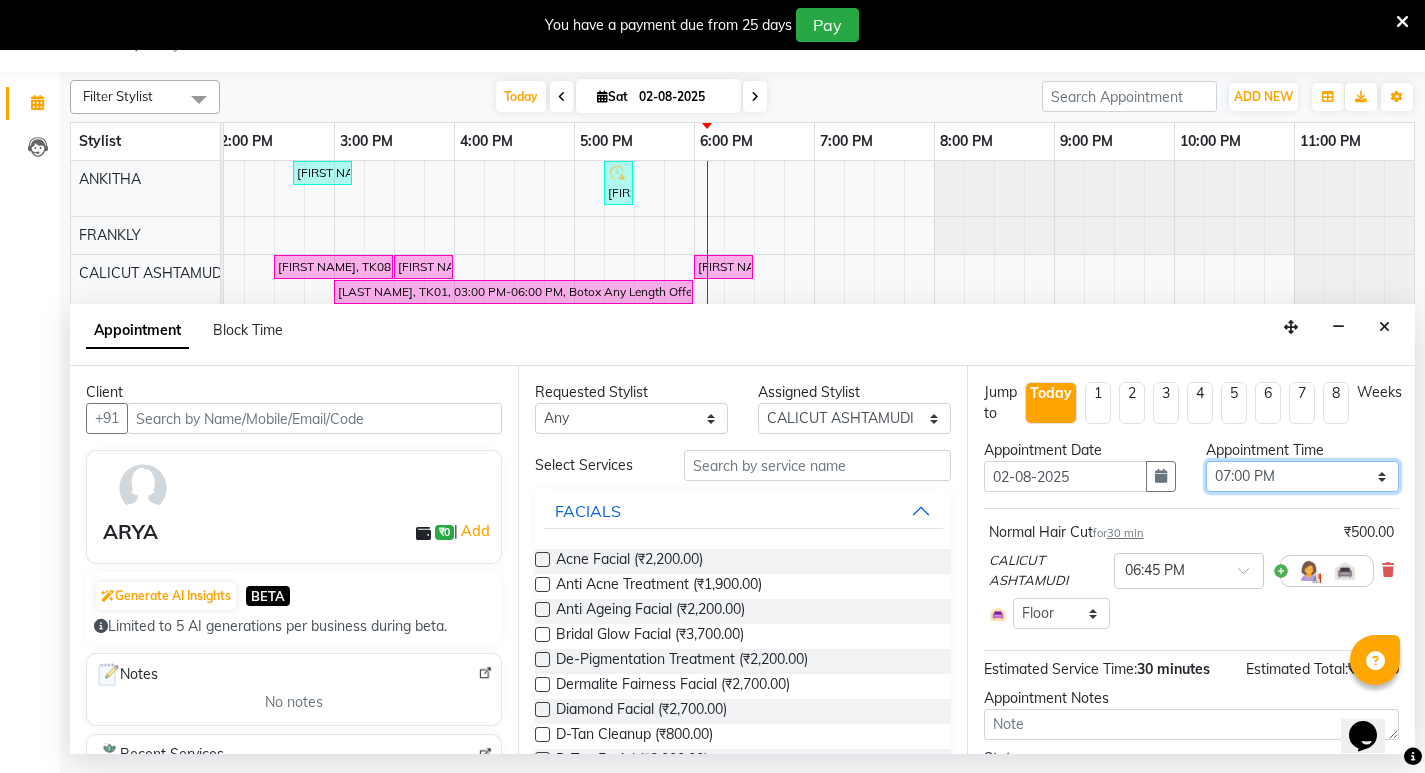 click on "Select 10:00 AM 10:15 AM 10:30 AM 10:45 AM 11:00 AM 11:15 AM 11:30 AM 11:45 AM 12:00 PM 12:15 PM 12:30 PM 12:45 PM 01:00 PM 01:15 PM 01:30 PM 01:45 PM 02:00 PM 02:15 PM 02:30 PM 02:45 PM 03:00 PM 03:15 PM 03:30 PM 03:45 PM 04:00 PM 04:15 PM 04:30 PM 04:45 PM 05:00 PM 05:15 PM 05:30 PM 05:45 PM 06:00 PM 06:15 PM 06:30 PM 06:45 PM 07:00 PM 07:15 PM 07:30 PM 07:45 PM 08:00 PM 08:15 PM 08:30 PM 08:45 PM 09:00 PM 09:15 PM 09:30 PM 09:45 PM 10:00 PM 10:15 PM 10:30 PM 10:45 PM 11:00 PM" at bounding box center (1302, 476) 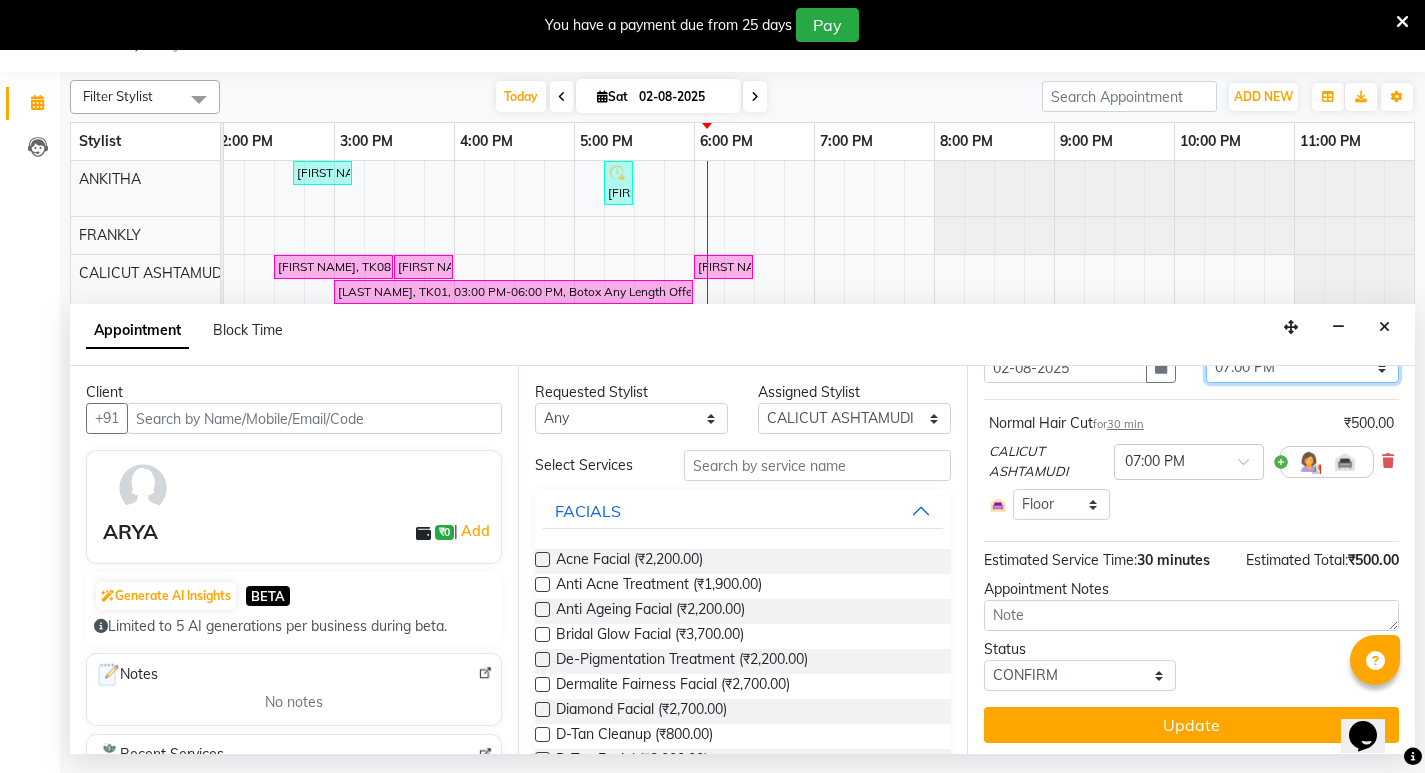 scroll, scrollTop: 114, scrollLeft: 0, axis: vertical 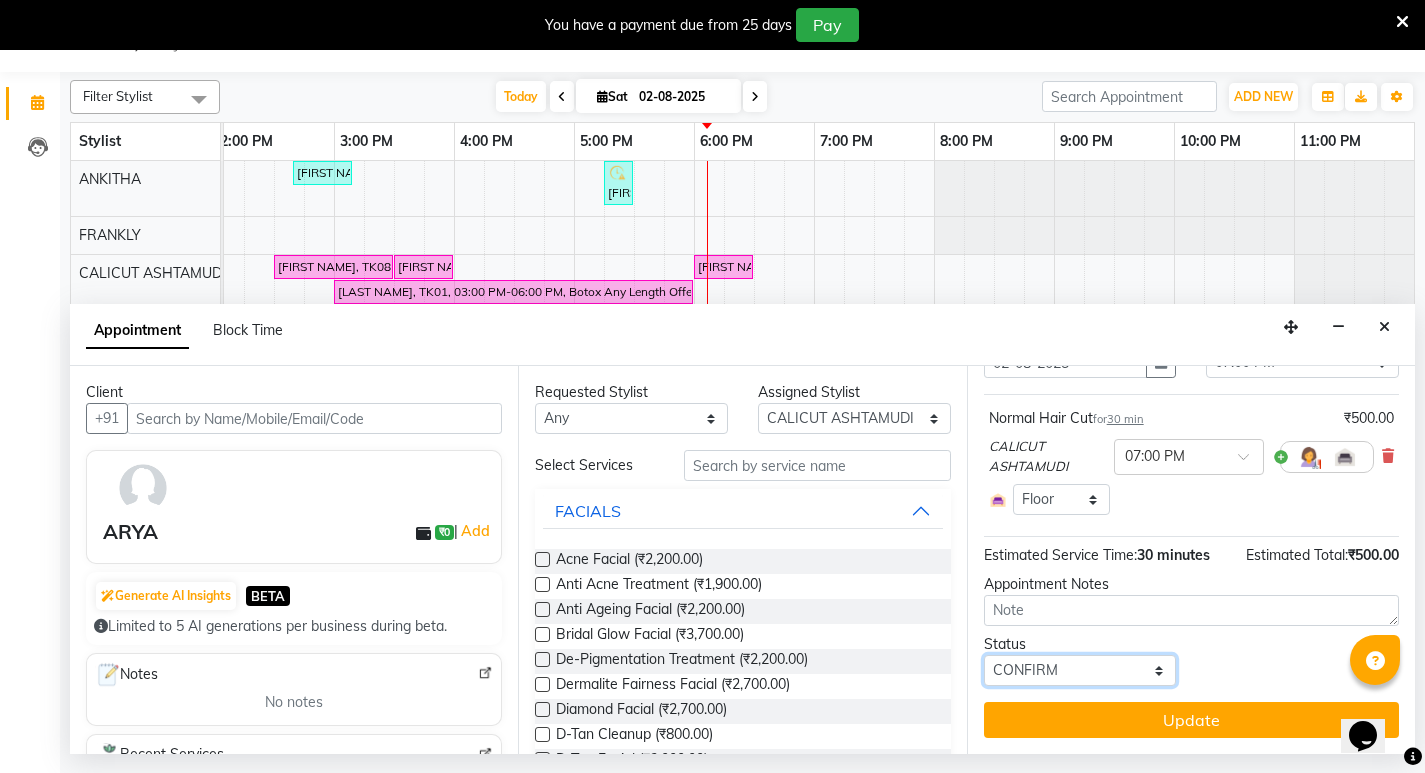click on "Select TENTATIVE CONFIRM CHECK-IN UPCOMING" at bounding box center [1080, 670] 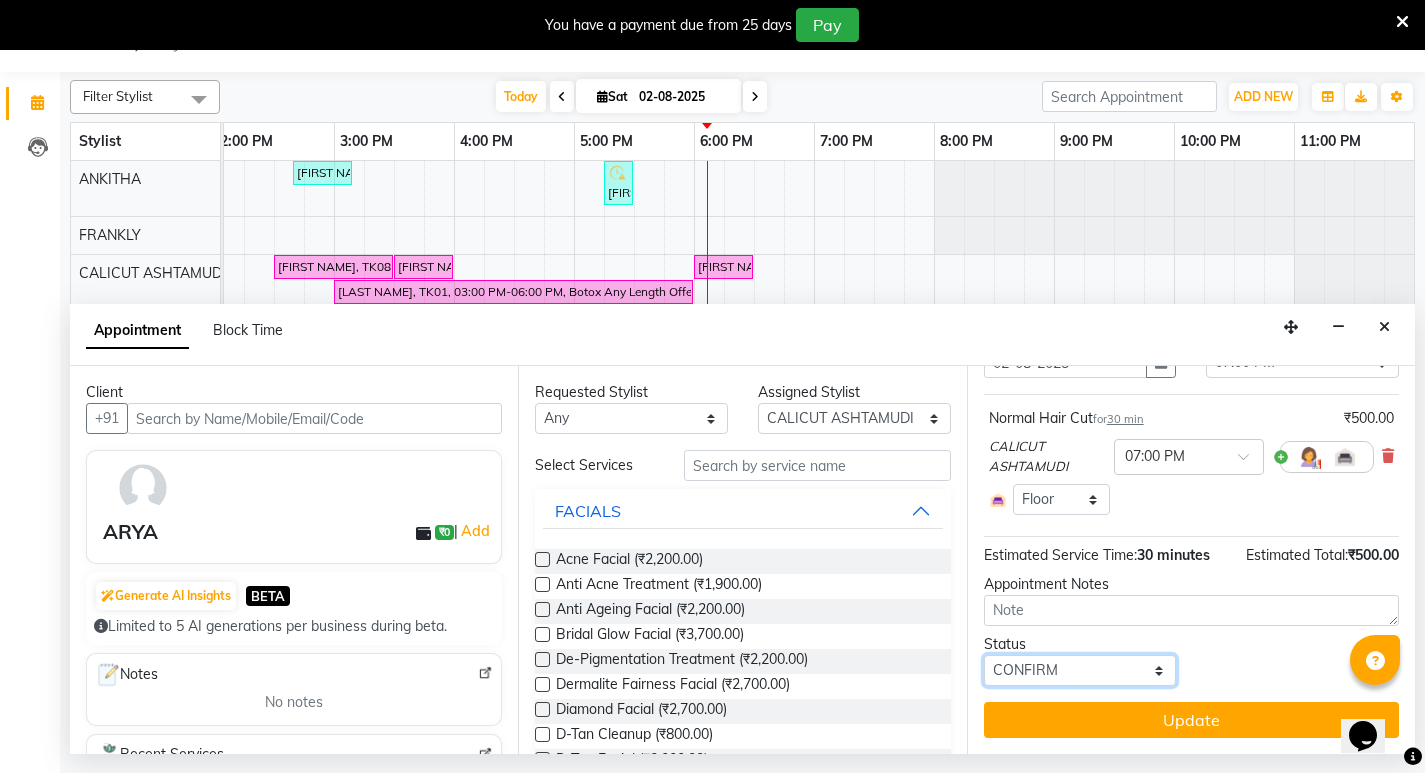 click on "Select TENTATIVE CONFIRM CHECK-IN UPCOMING" at bounding box center [1080, 670] 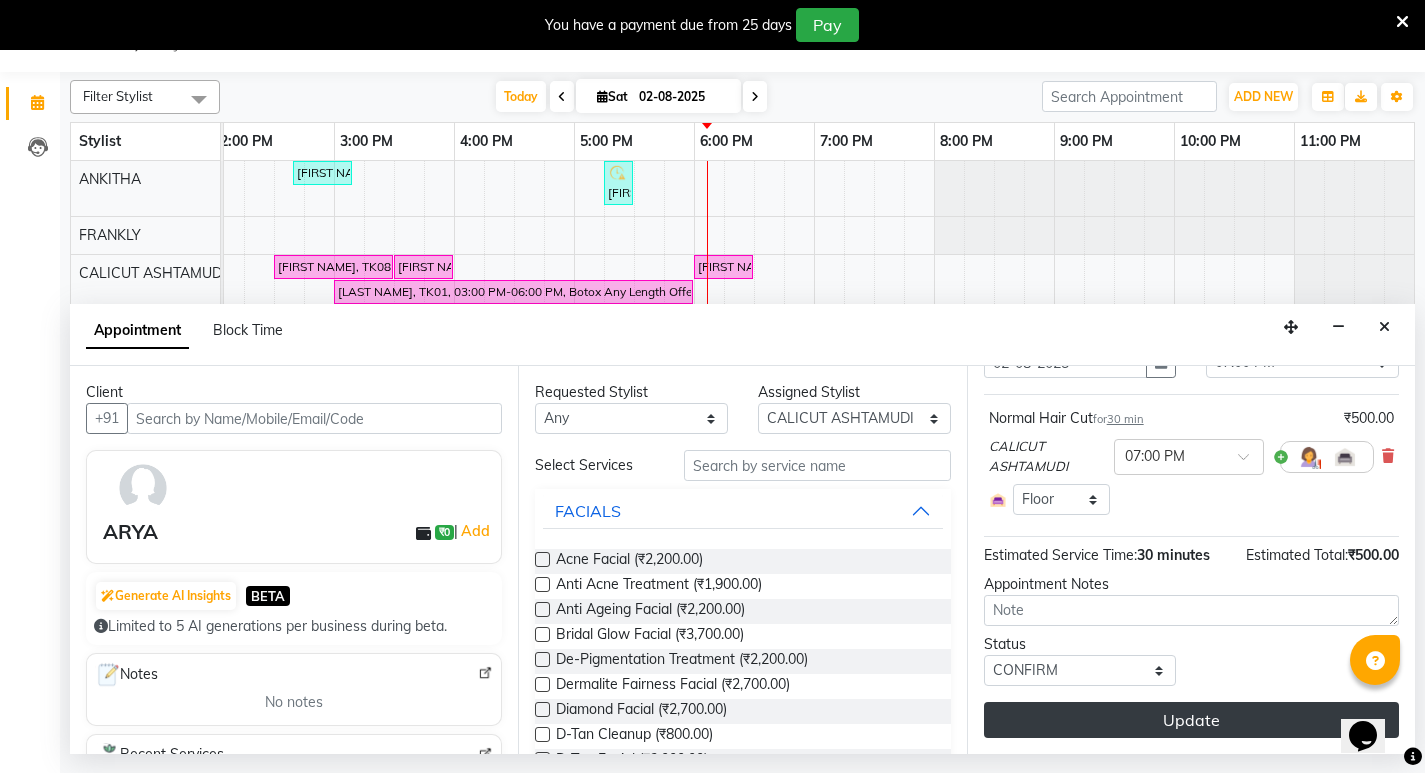 click on "Update" at bounding box center (1191, 720) 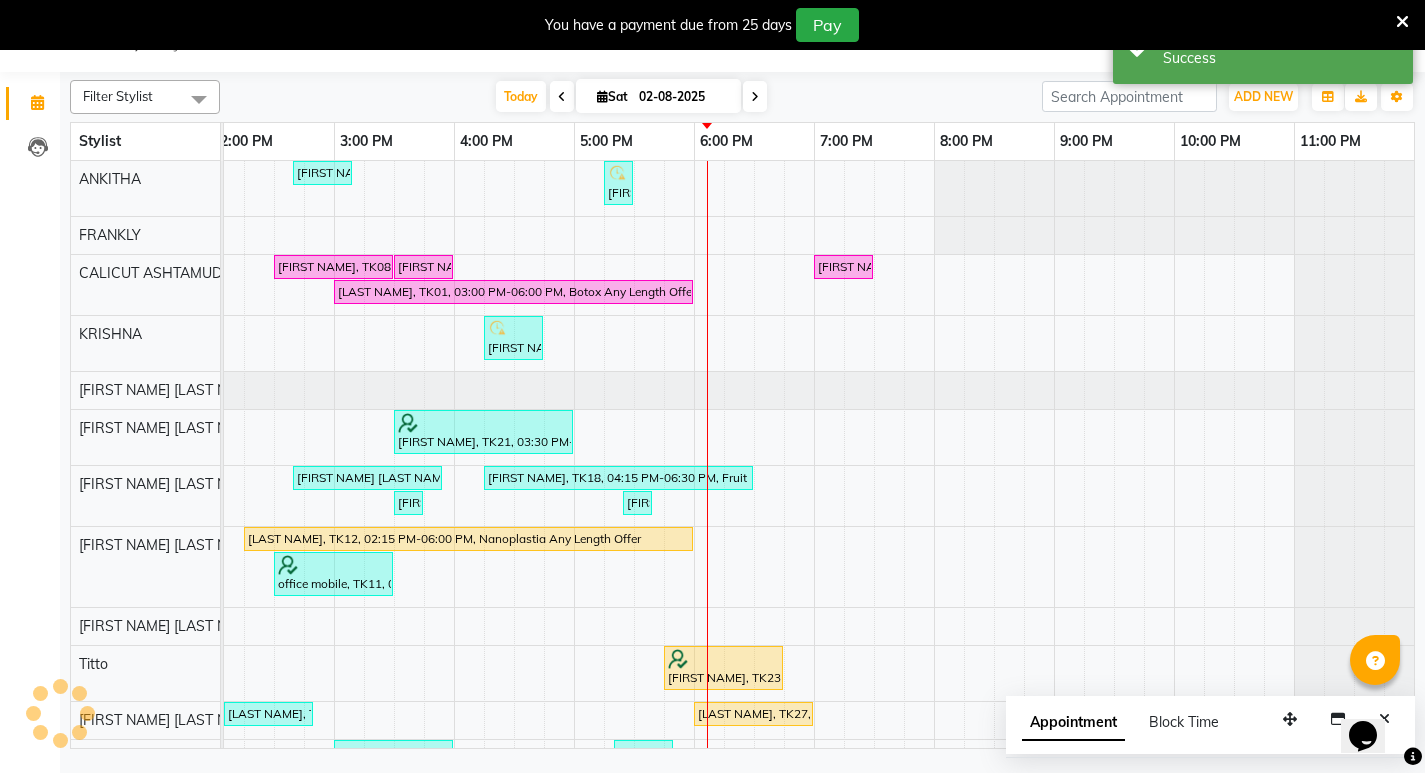 scroll, scrollTop: 0, scrollLeft: 0, axis: both 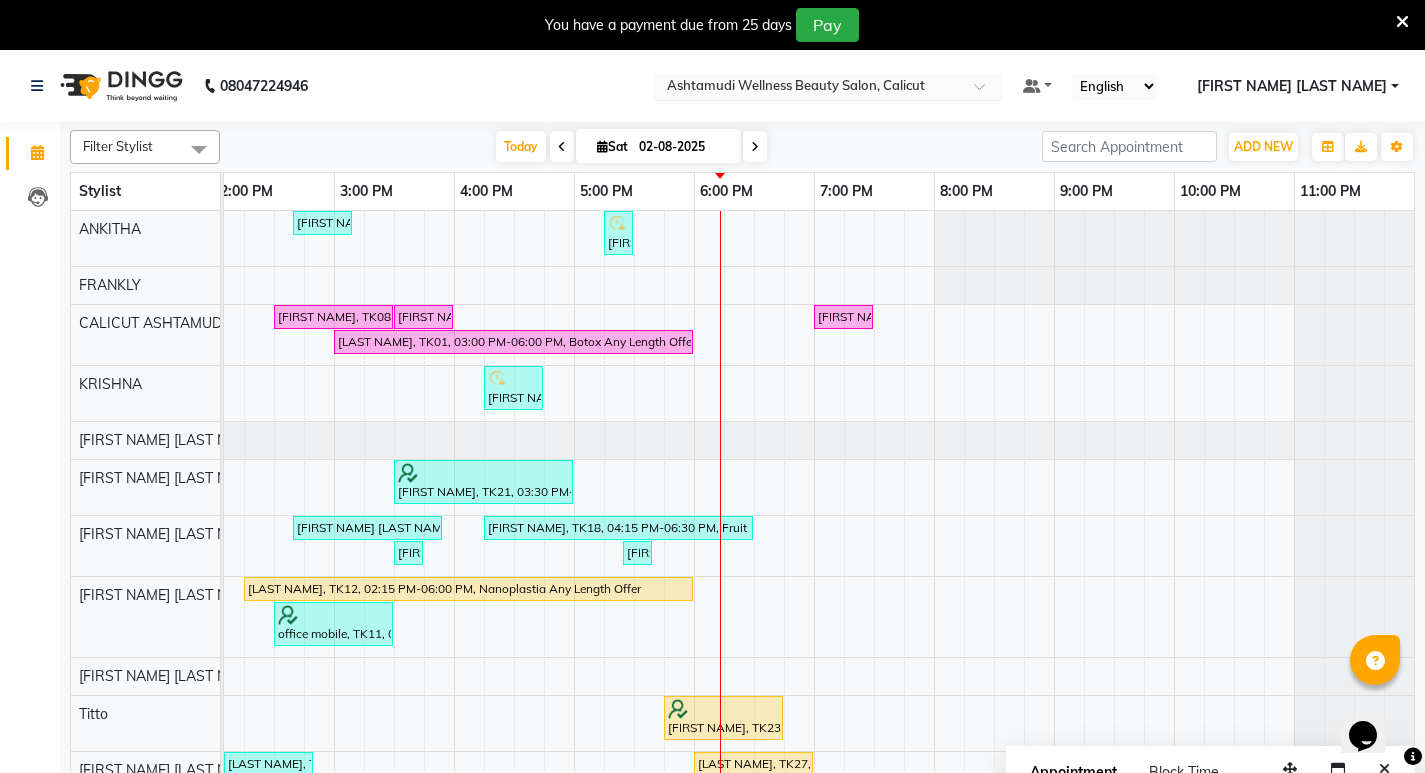click at bounding box center [986, 92] 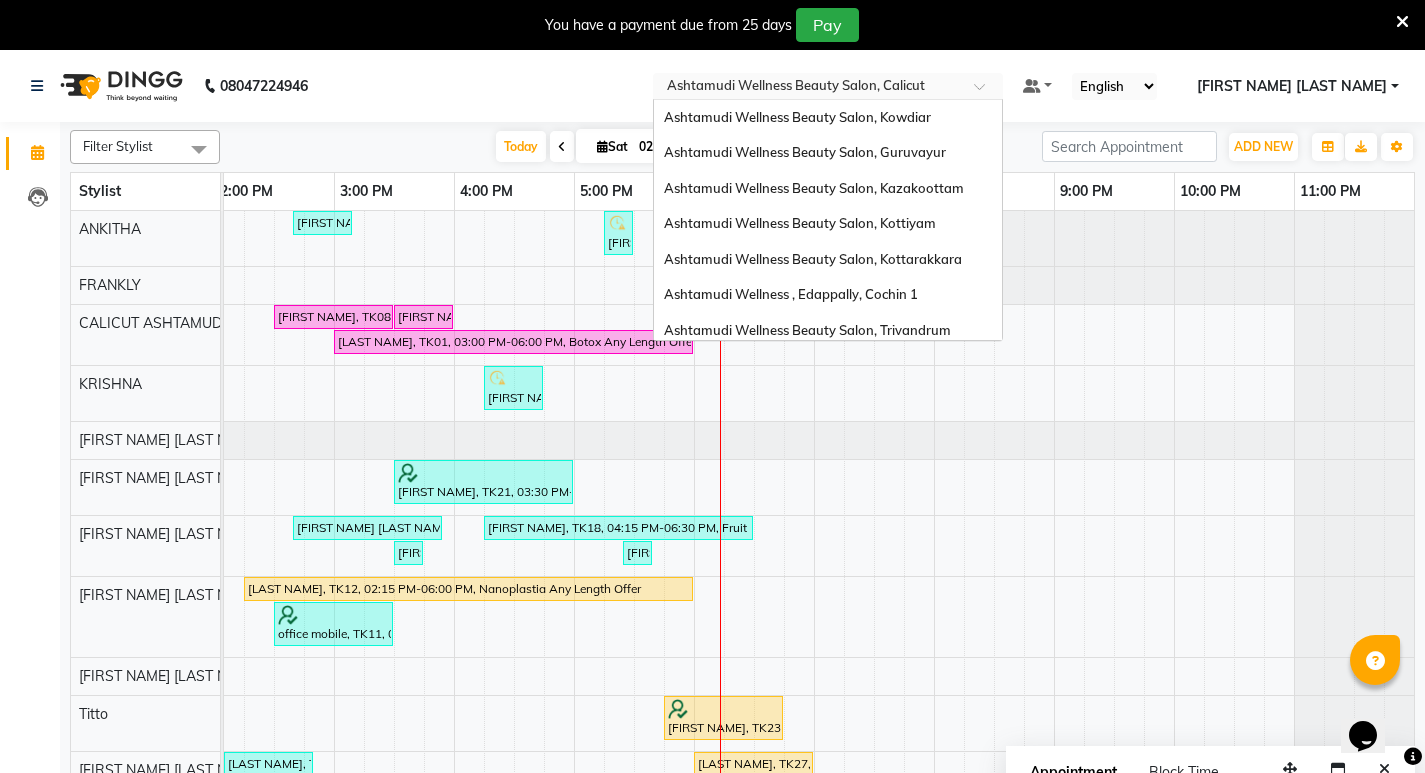 scroll, scrollTop: 312, scrollLeft: 0, axis: vertical 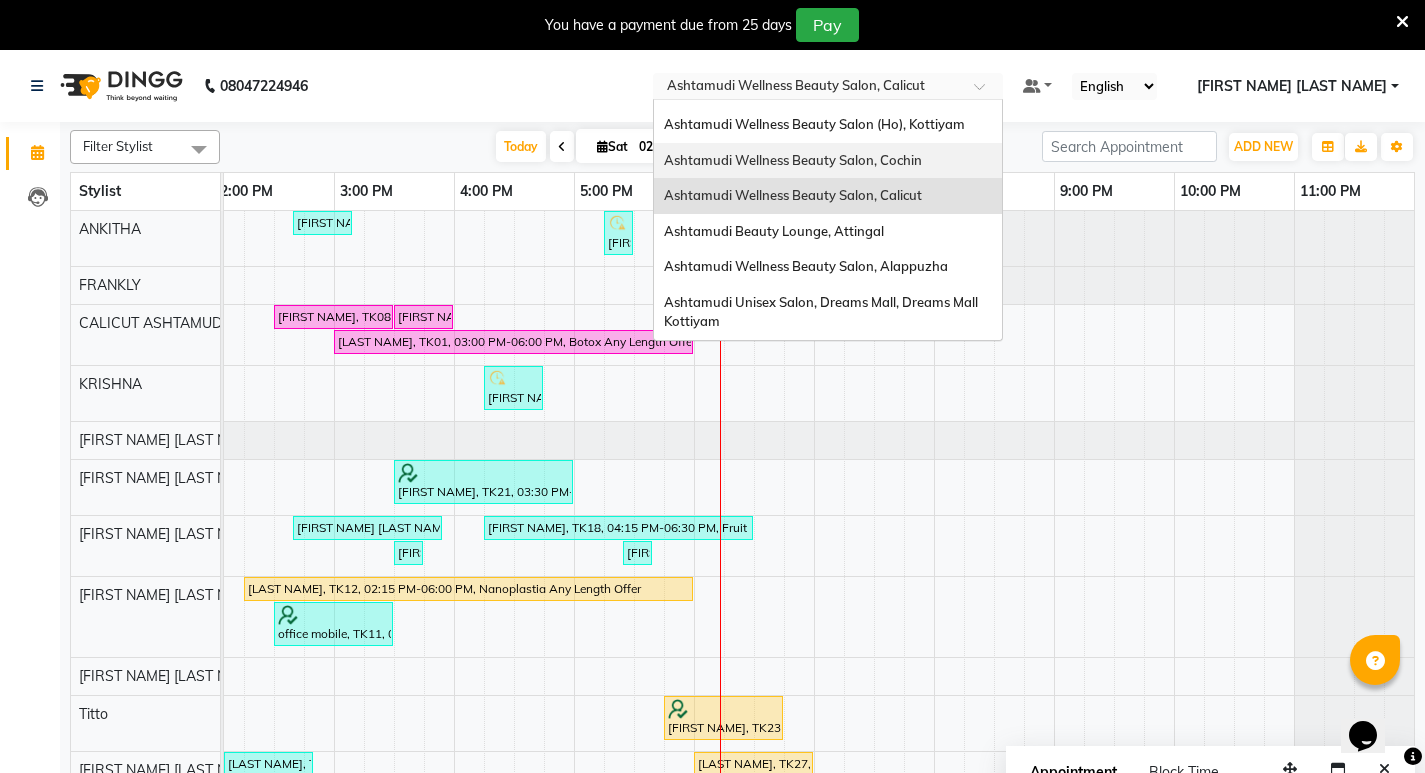 click on "Ashtamudi Wellness Beauty Salon, Cochin" at bounding box center (793, 160) 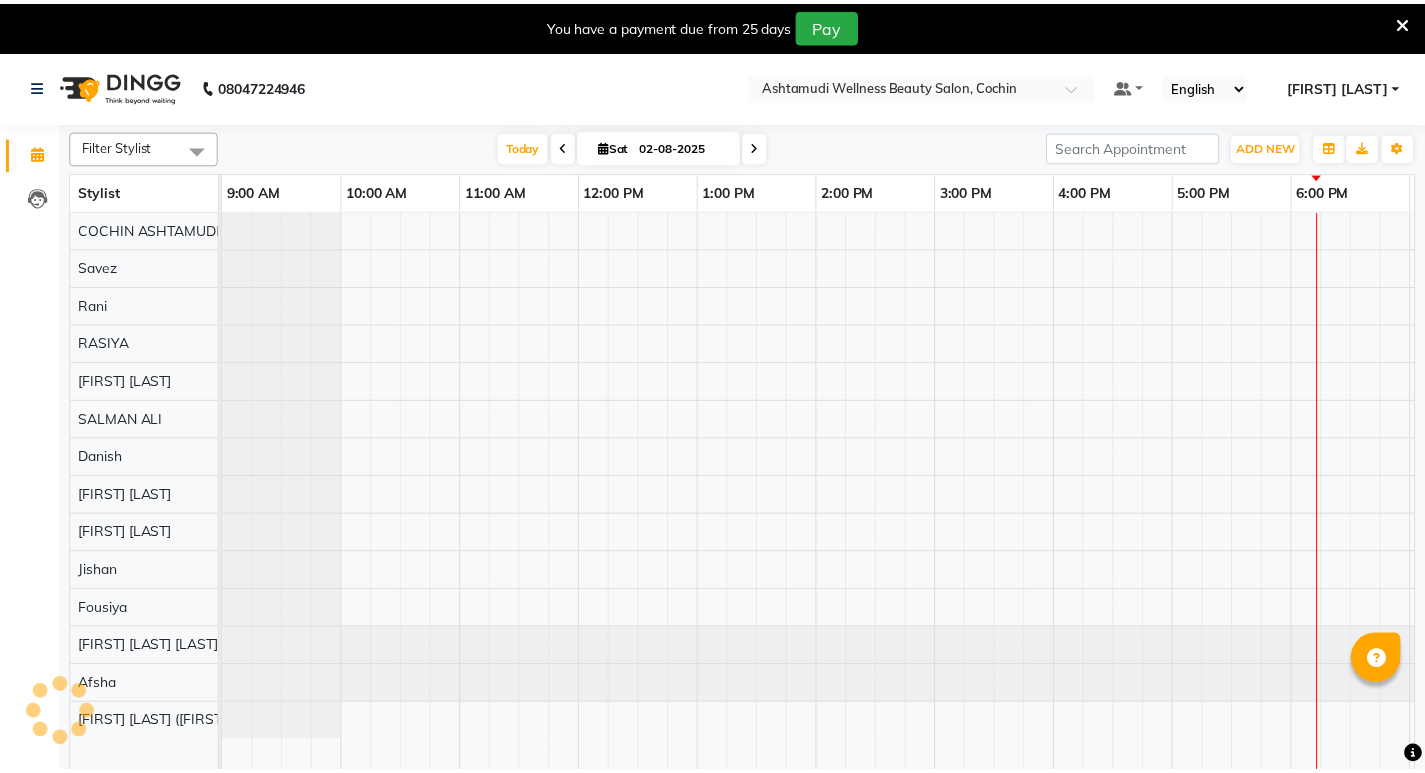 scroll, scrollTop: 0, scrollLeft: 0, axis: both 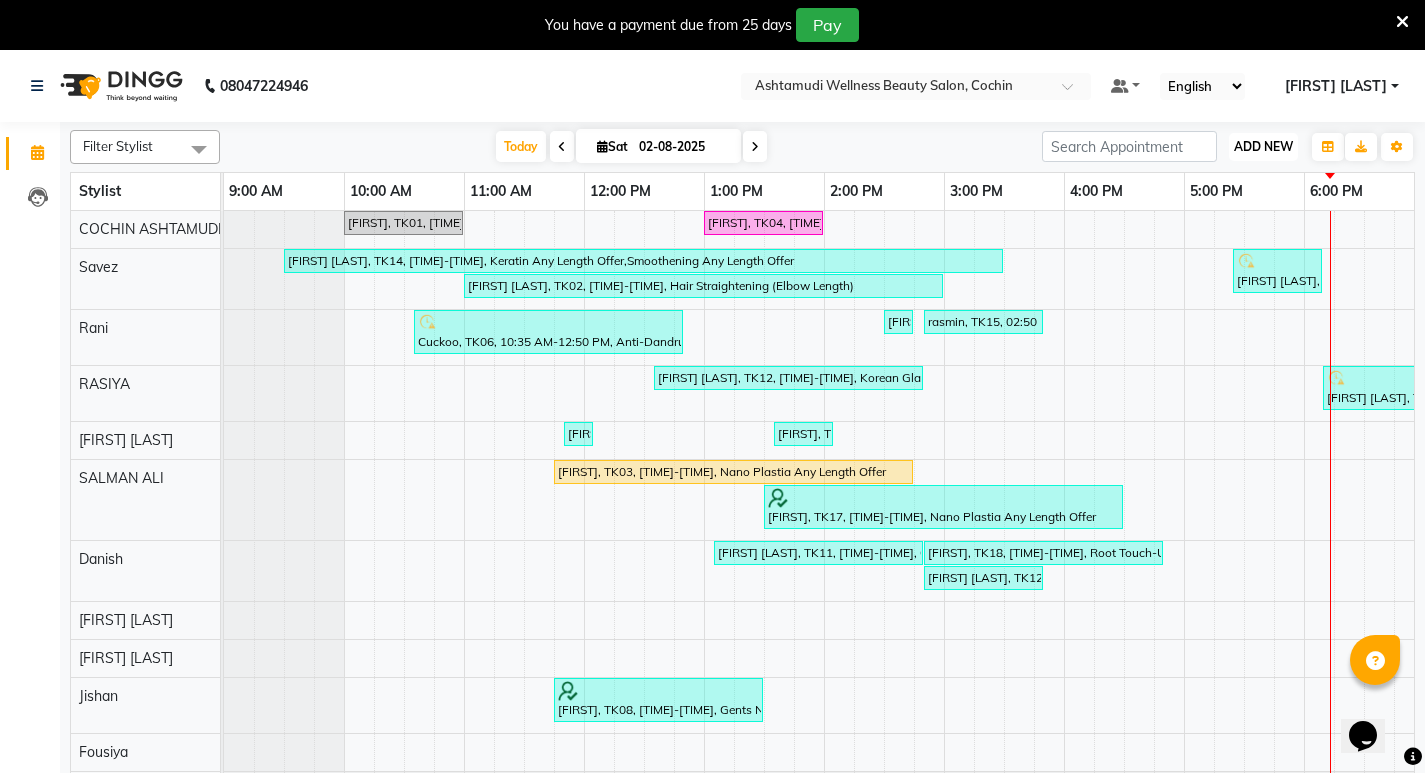 click on "ADD NEW" at bounding box center [1263, 146] 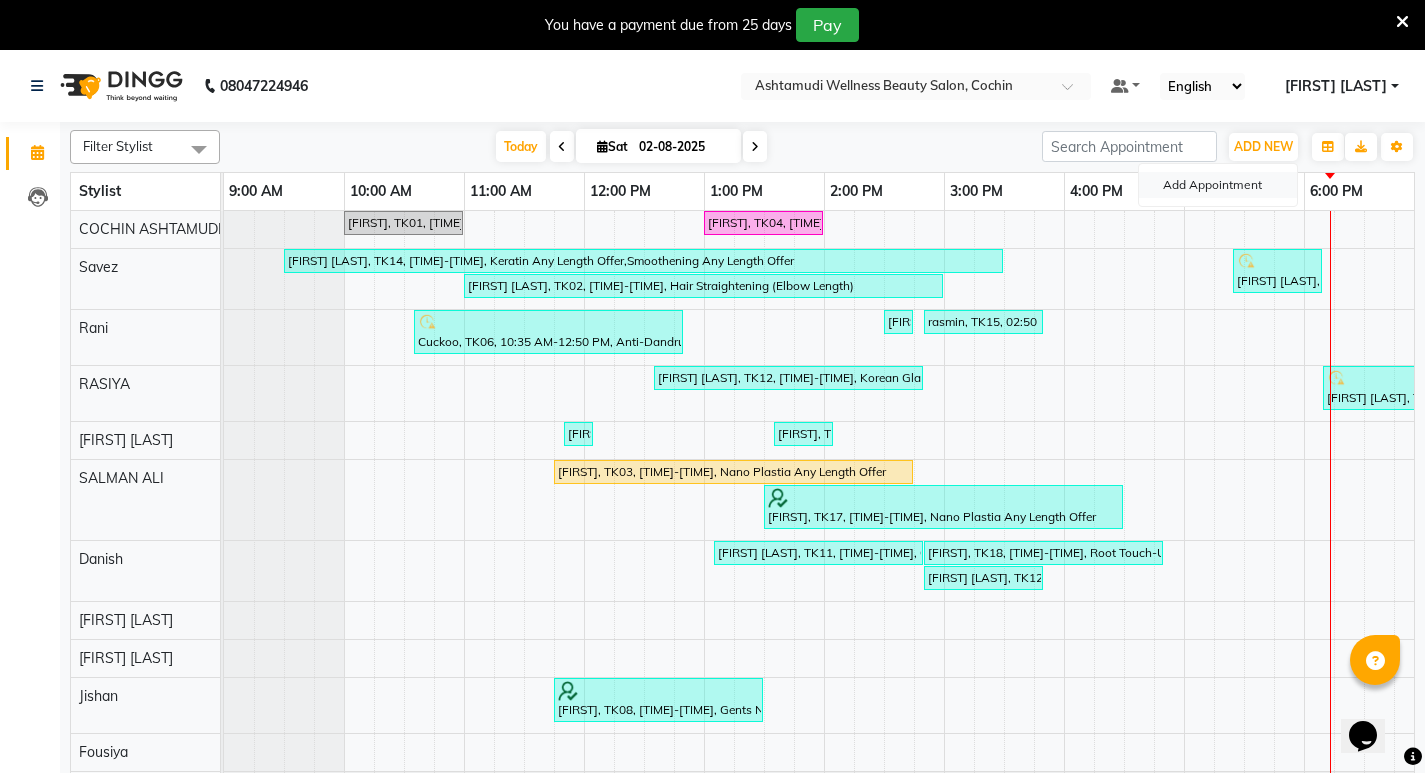 click on "Add Appointment" at bounding box center [1218, 185] 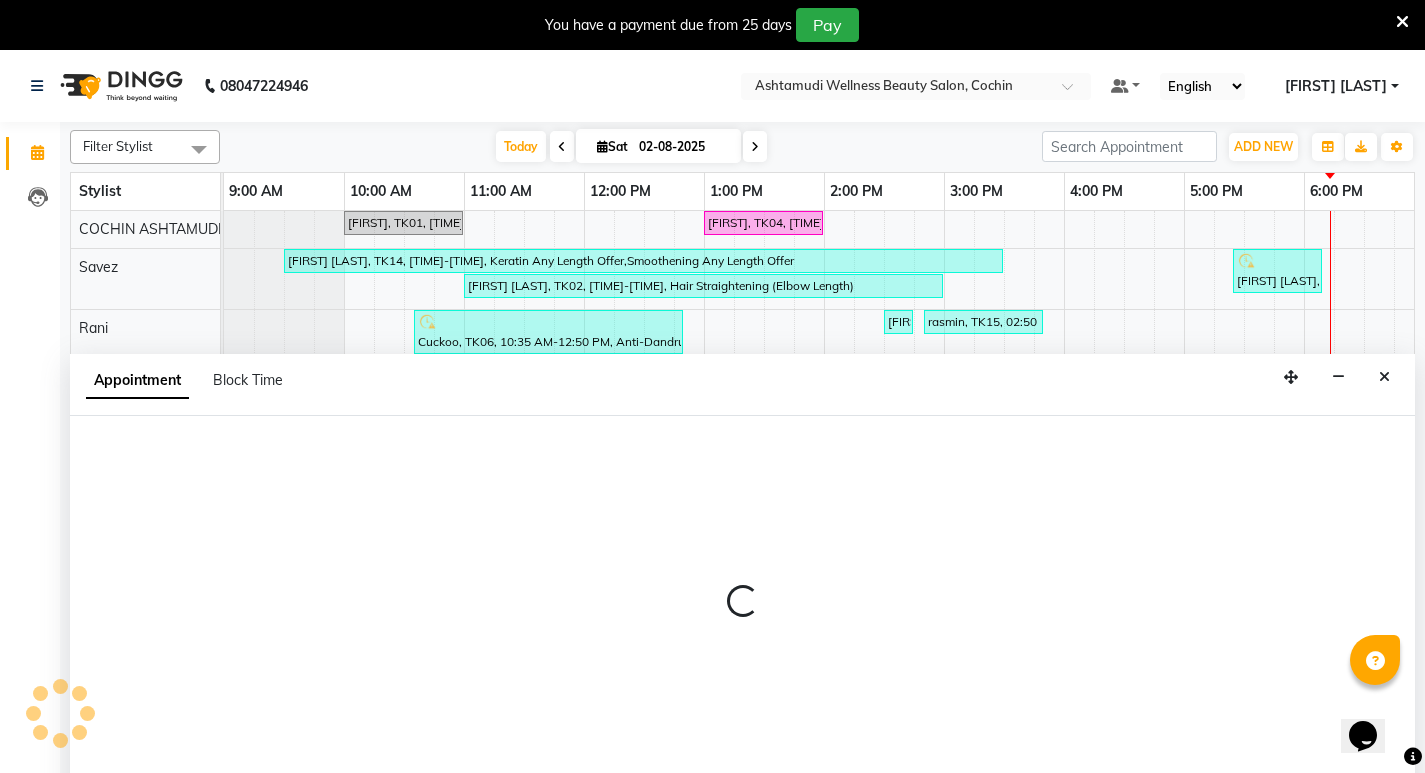 scroll, scrollTop: 50, scrollLeft: 0, axis: vertical 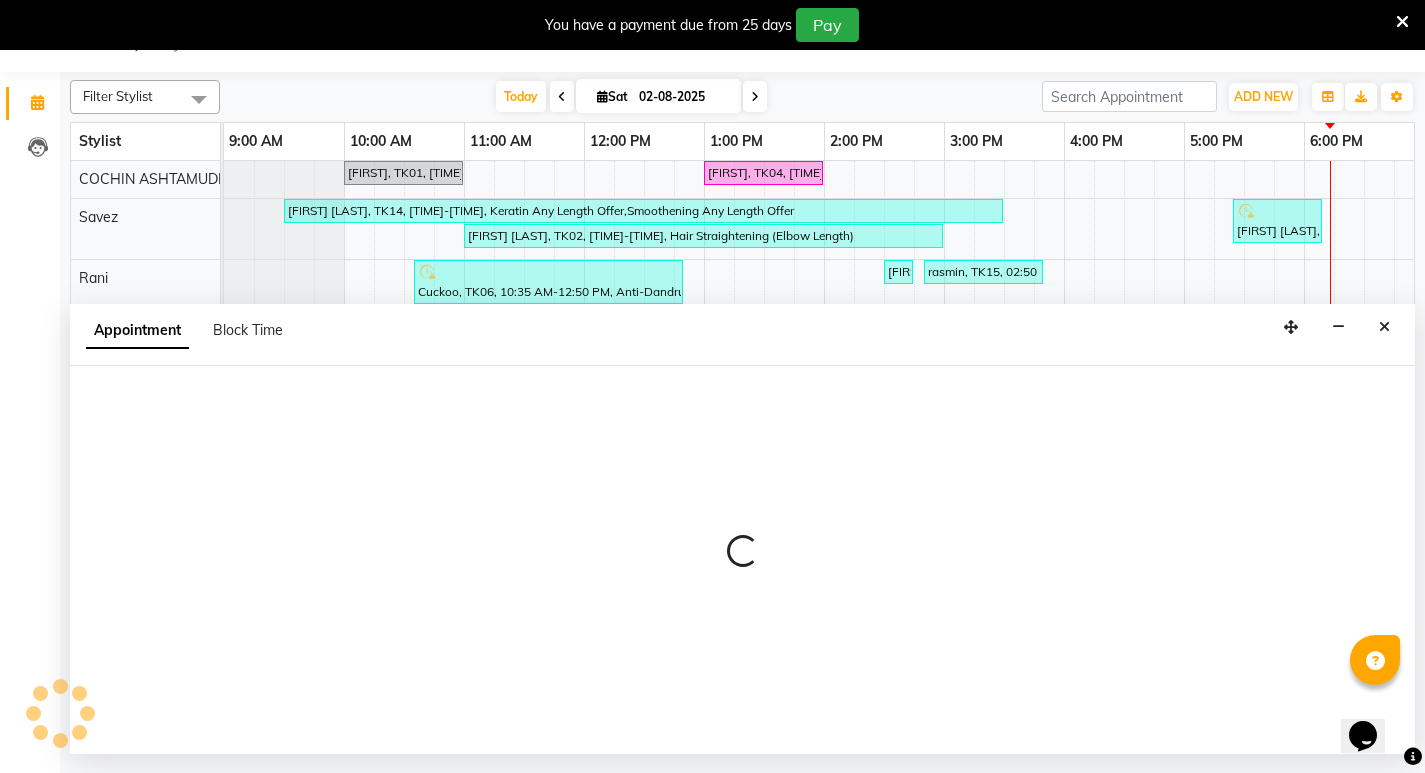 select on "tentative" 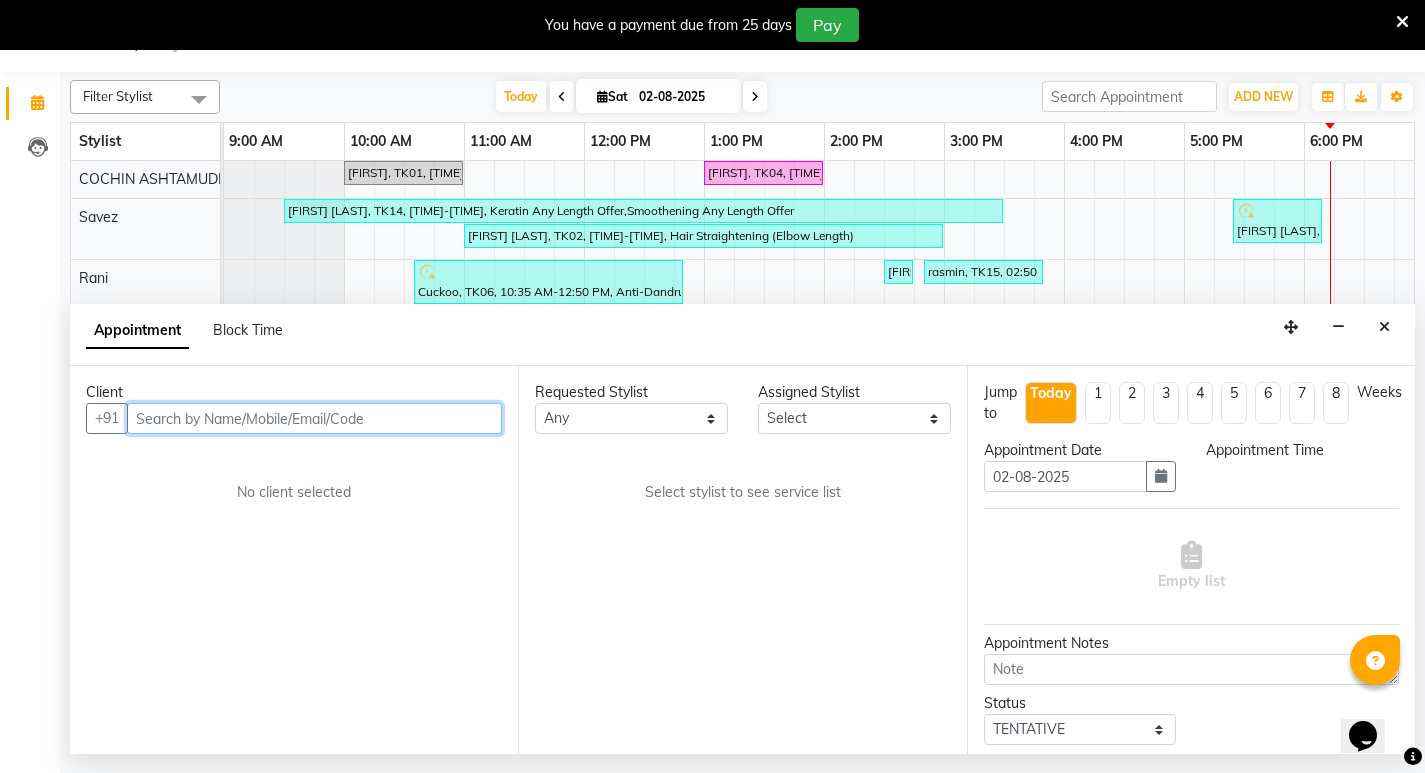 select on "600" 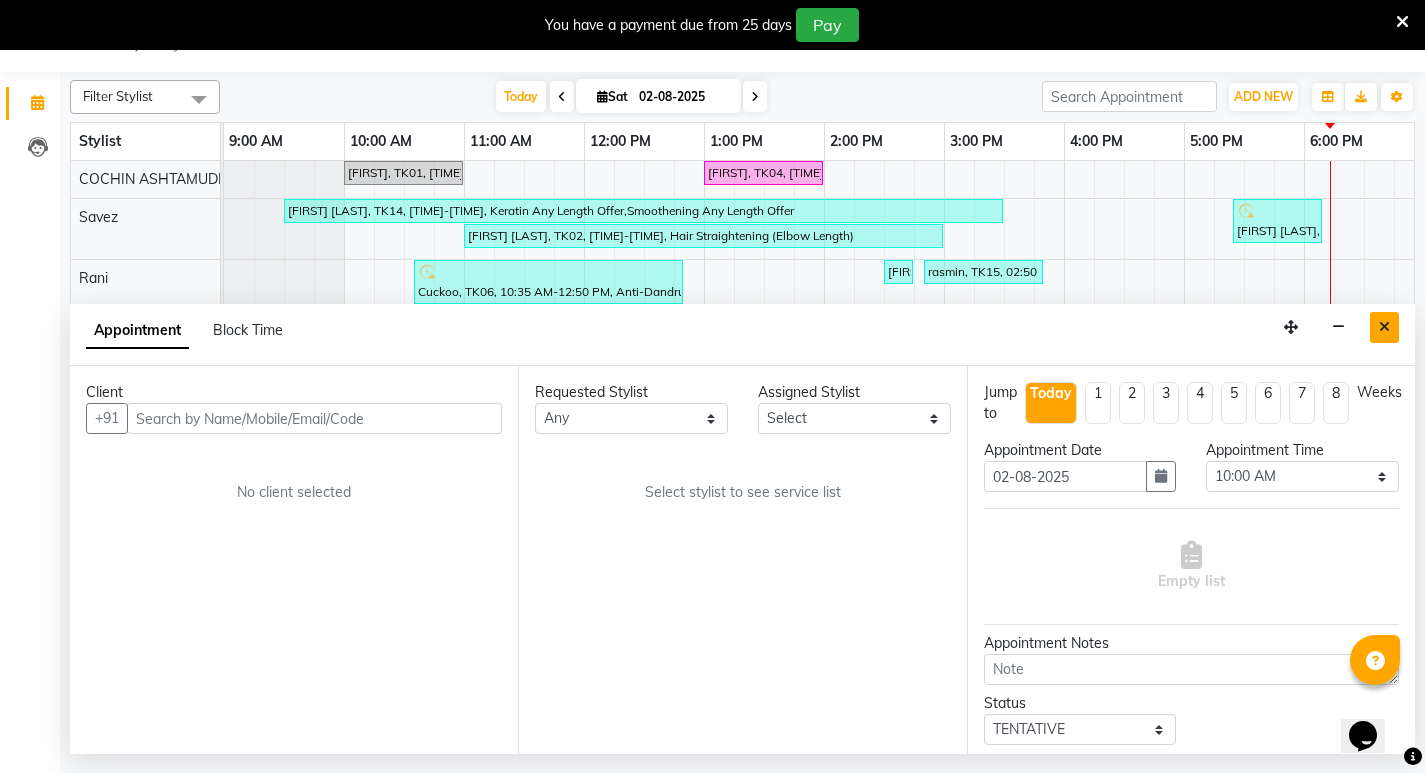 click at bounding box center [1384, 327] 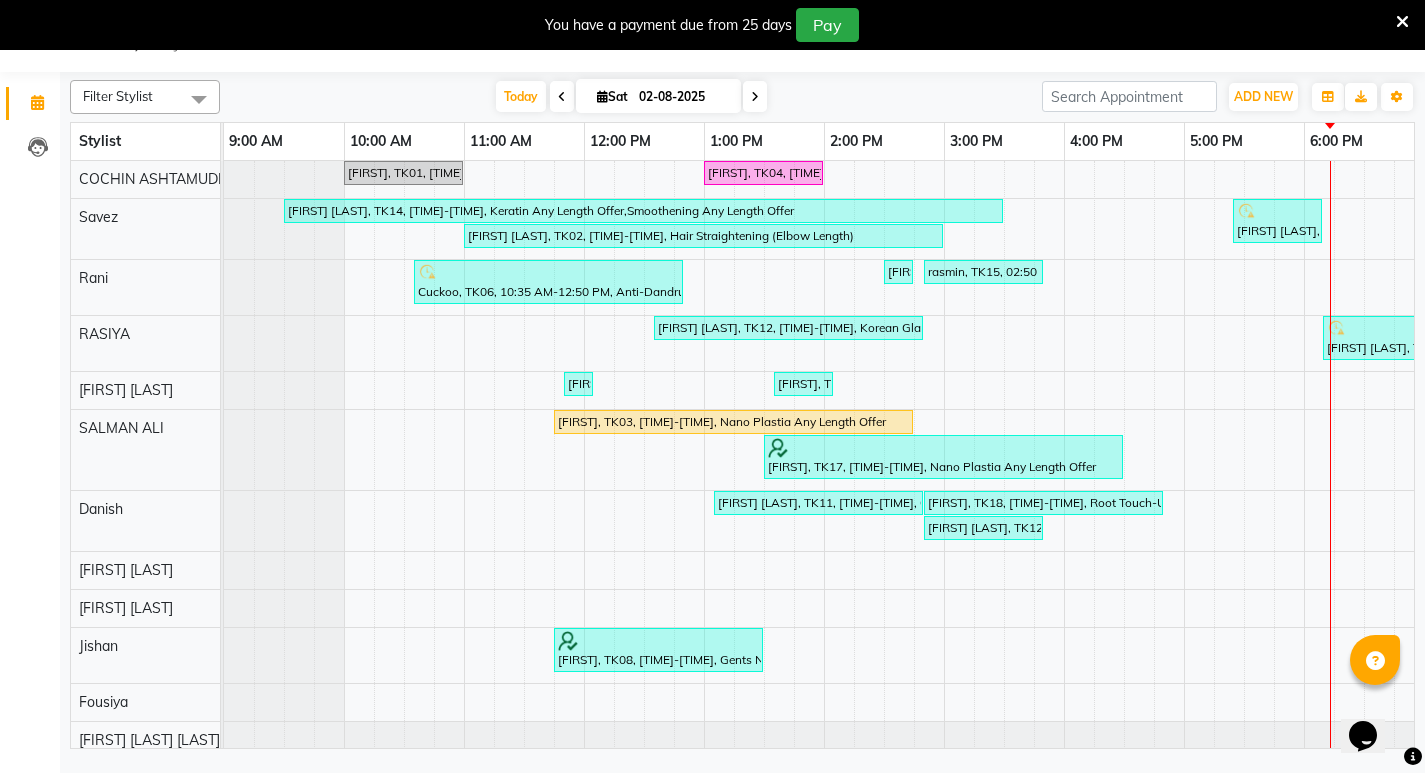 scroll, scrollTop: 0, scrollLeft: 170, axis: horizontal 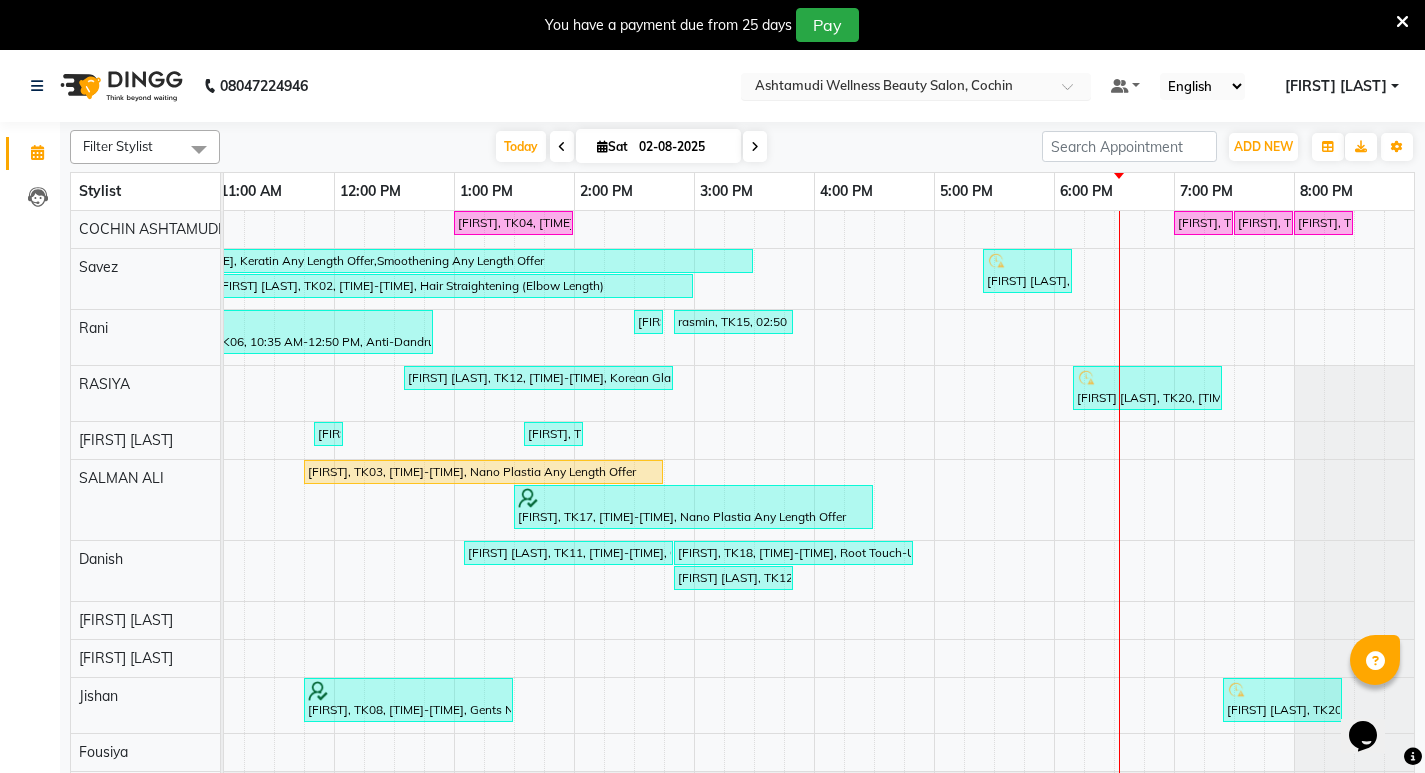 click at bounding box center [1074, 92] 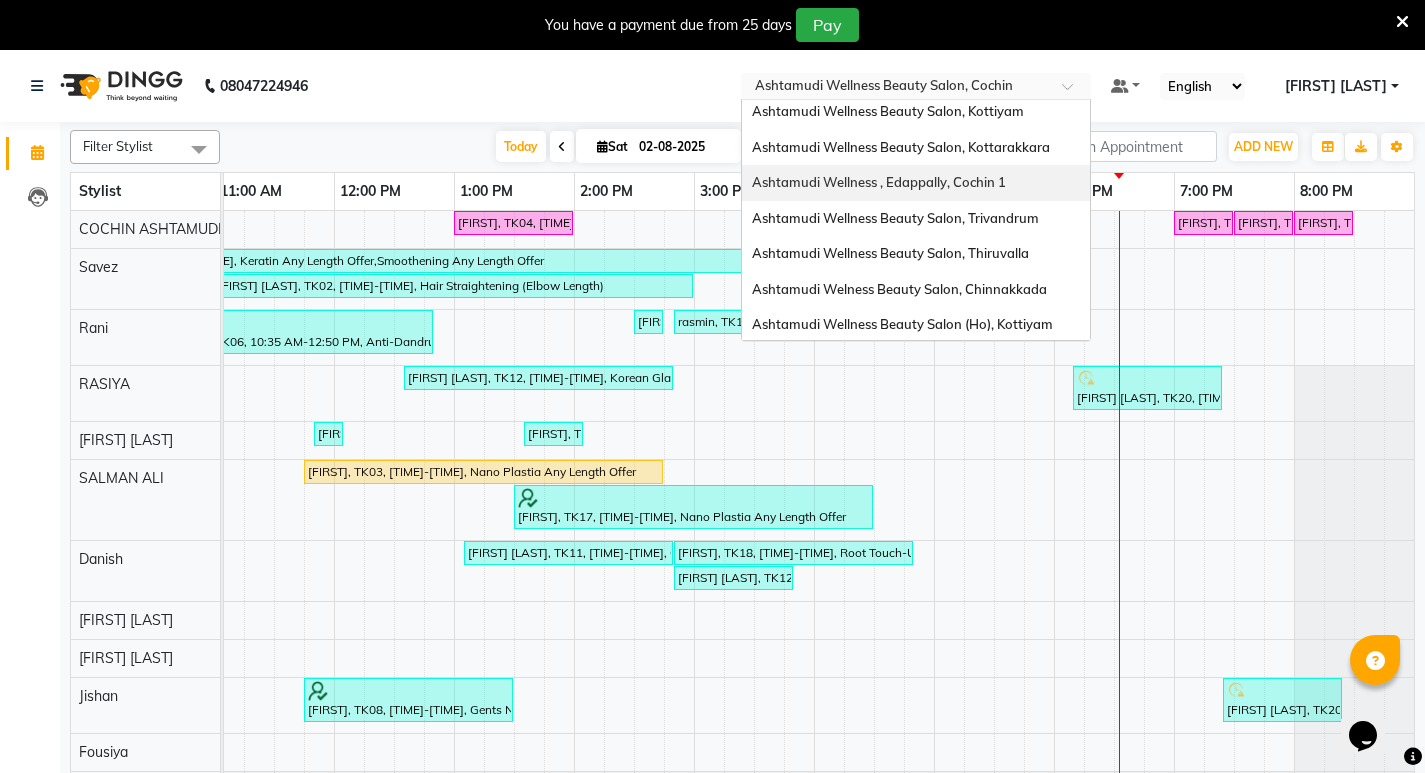 scroll, scrollTop: 12, scrollLeft: 0, axis: vertical 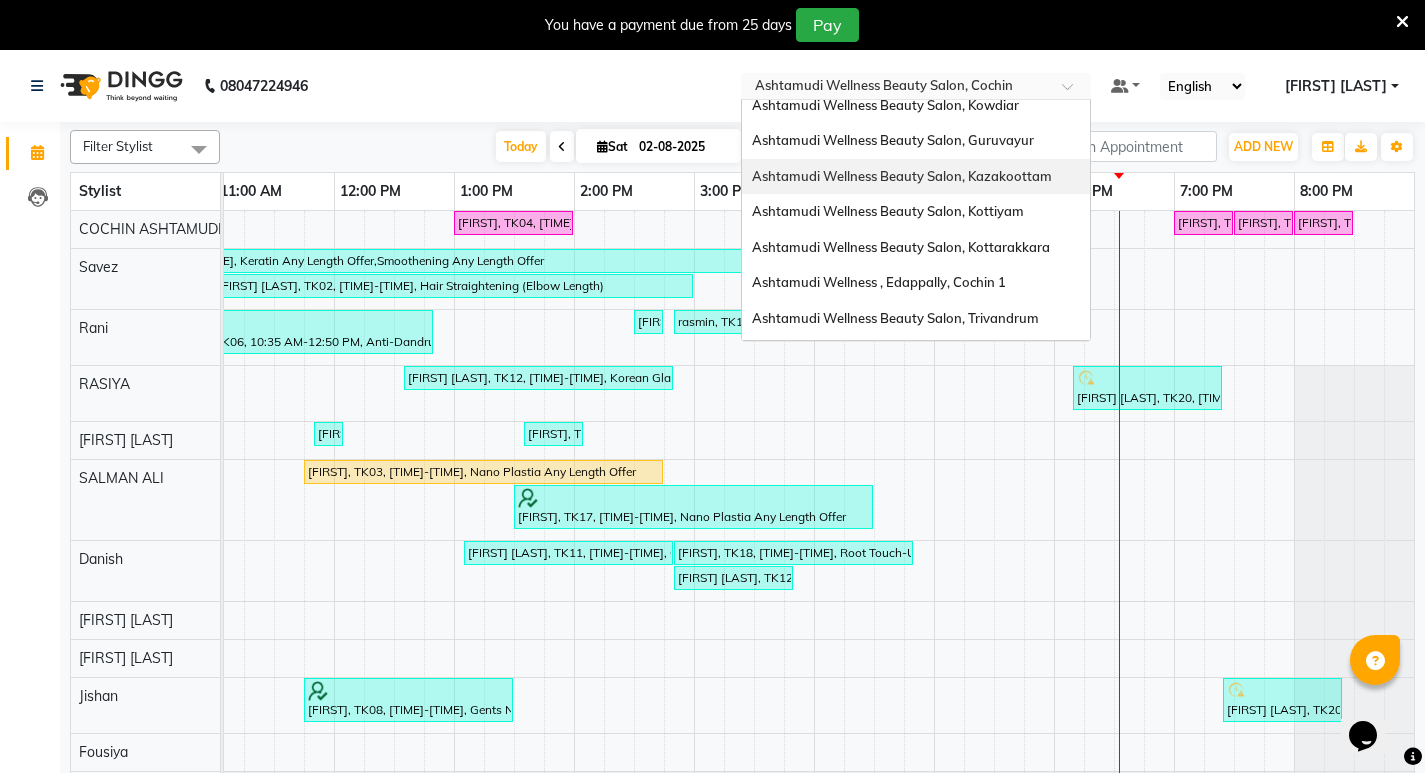 click on "Ashtamudi Wellness Beauty Salon, Kazakoottam" at bounding box center [902, 176] 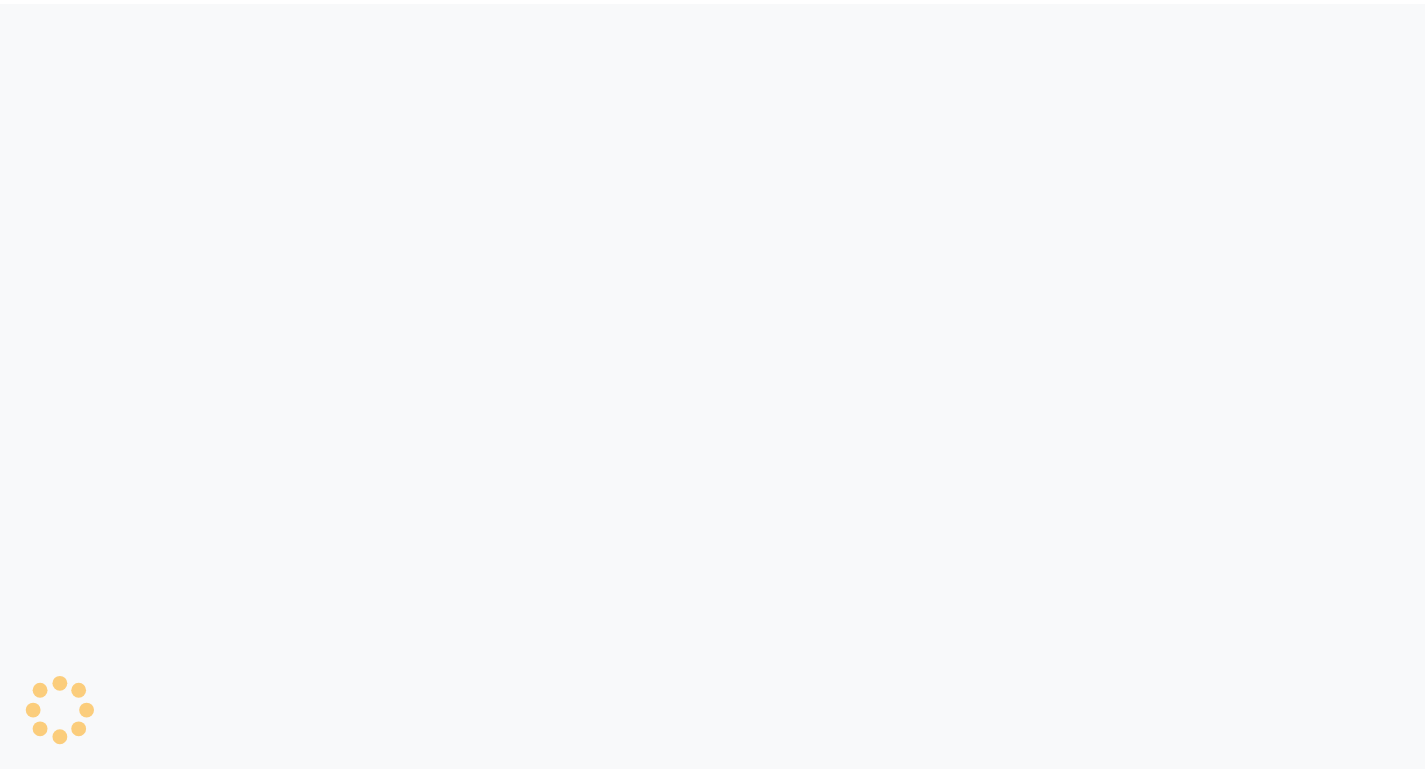 scroll, scrollTop: 0, scrollLeft: 0, axis: both 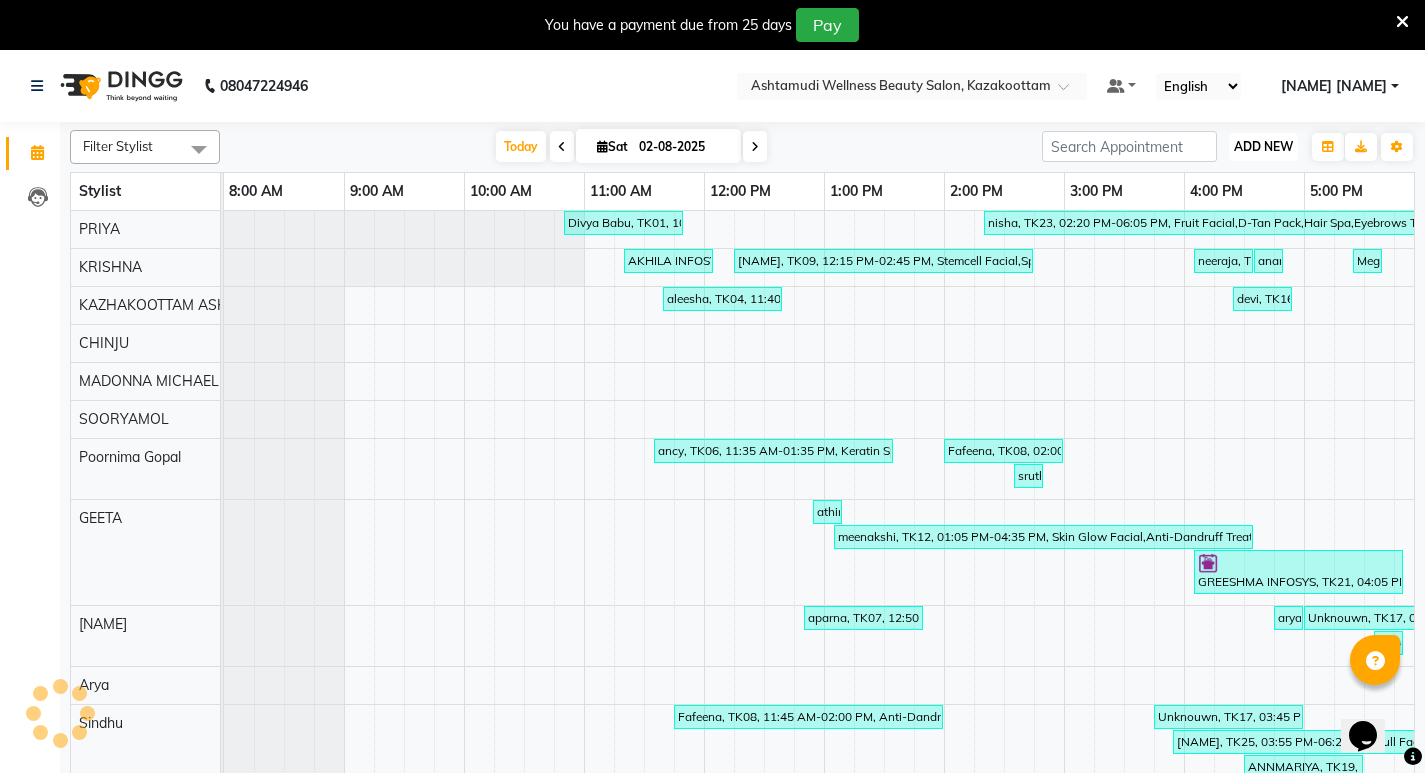 click on "ADD NEW" at bounding box center [1263, 146] 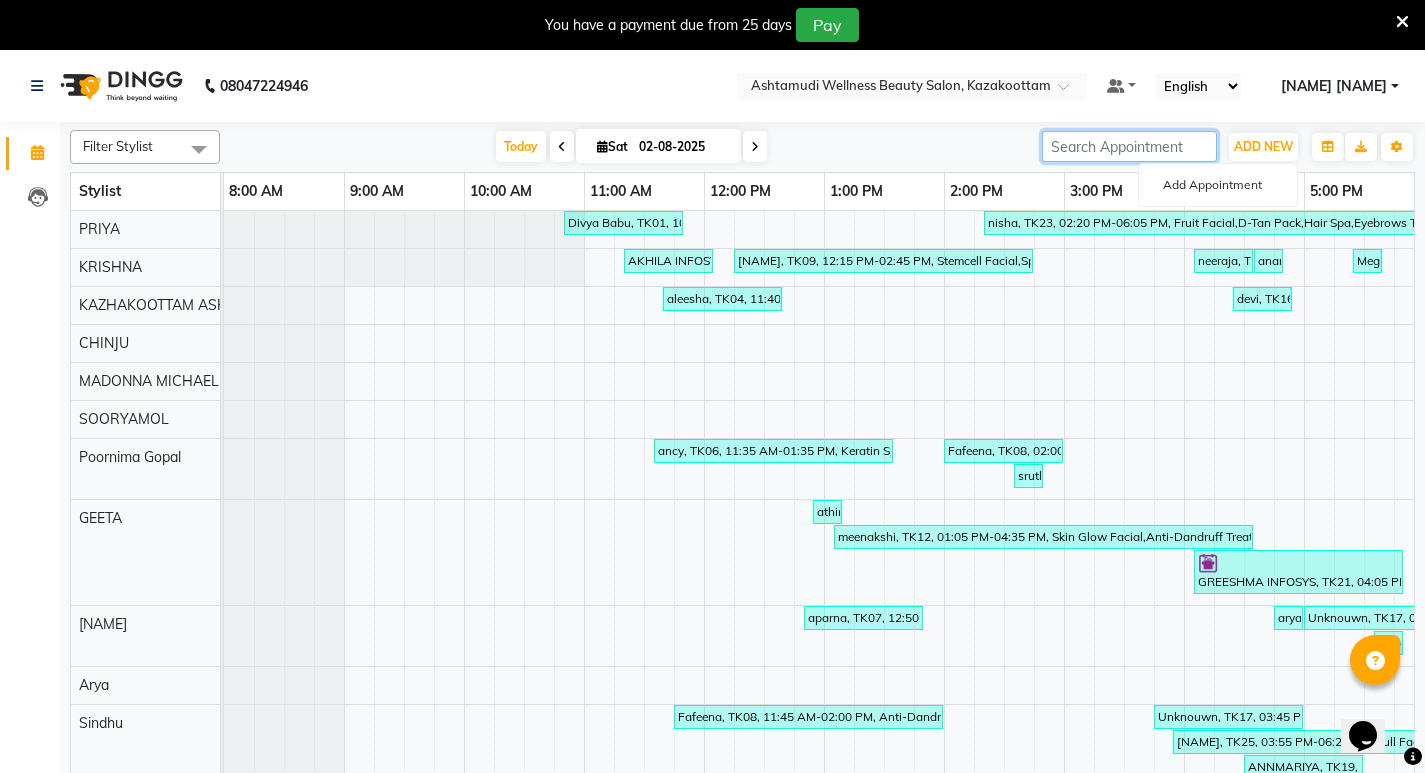 click at bounding box center [1129, 146] 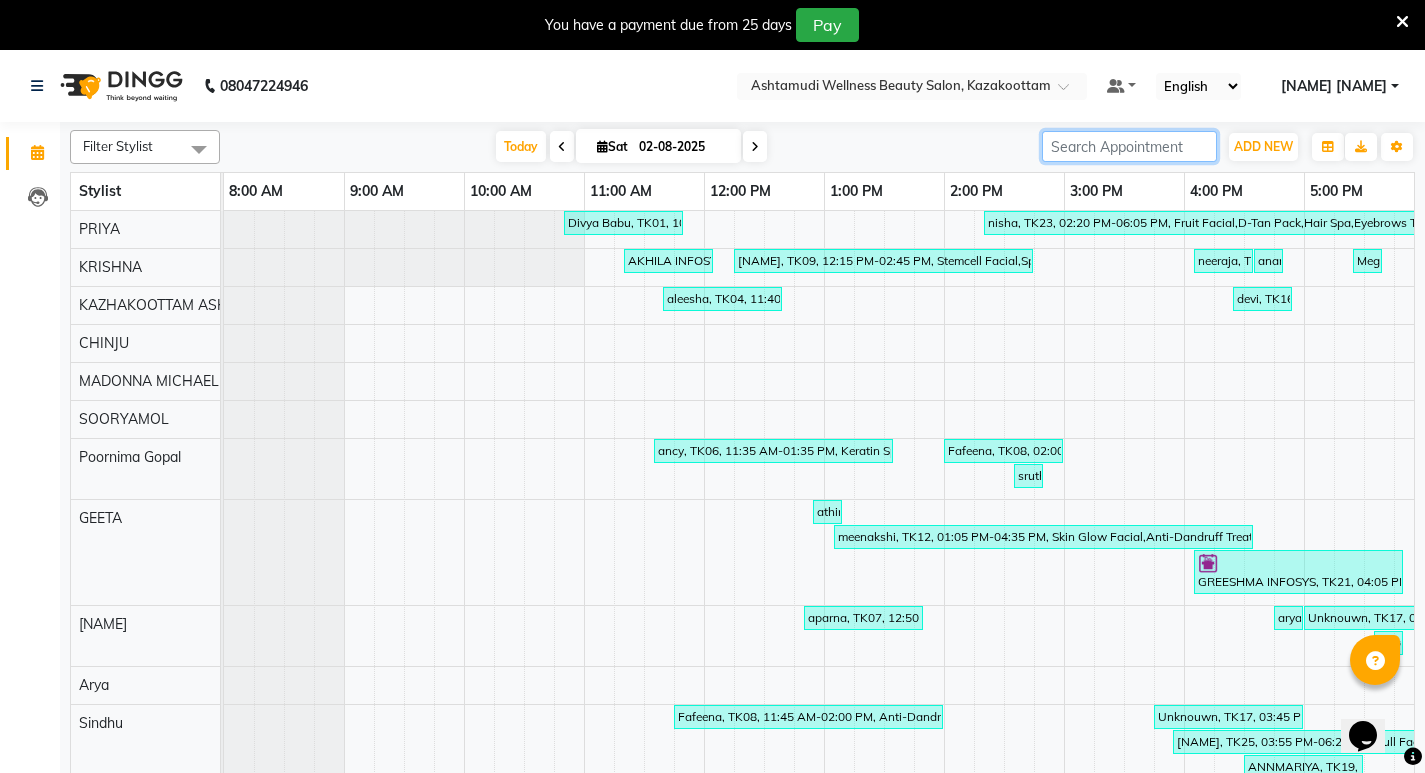 paste on "[PHONE]" 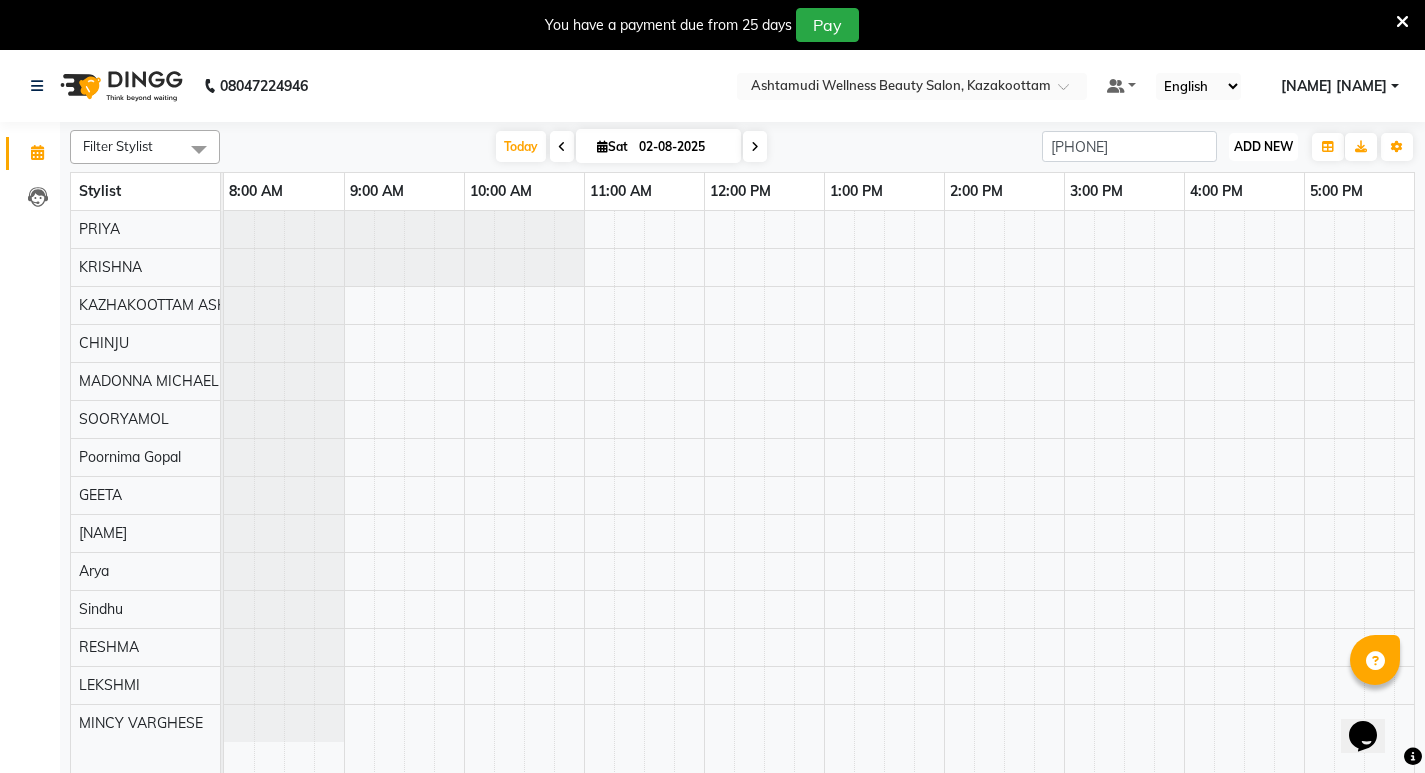 click on "ADD NEW" at bounding box center [1263, 146] 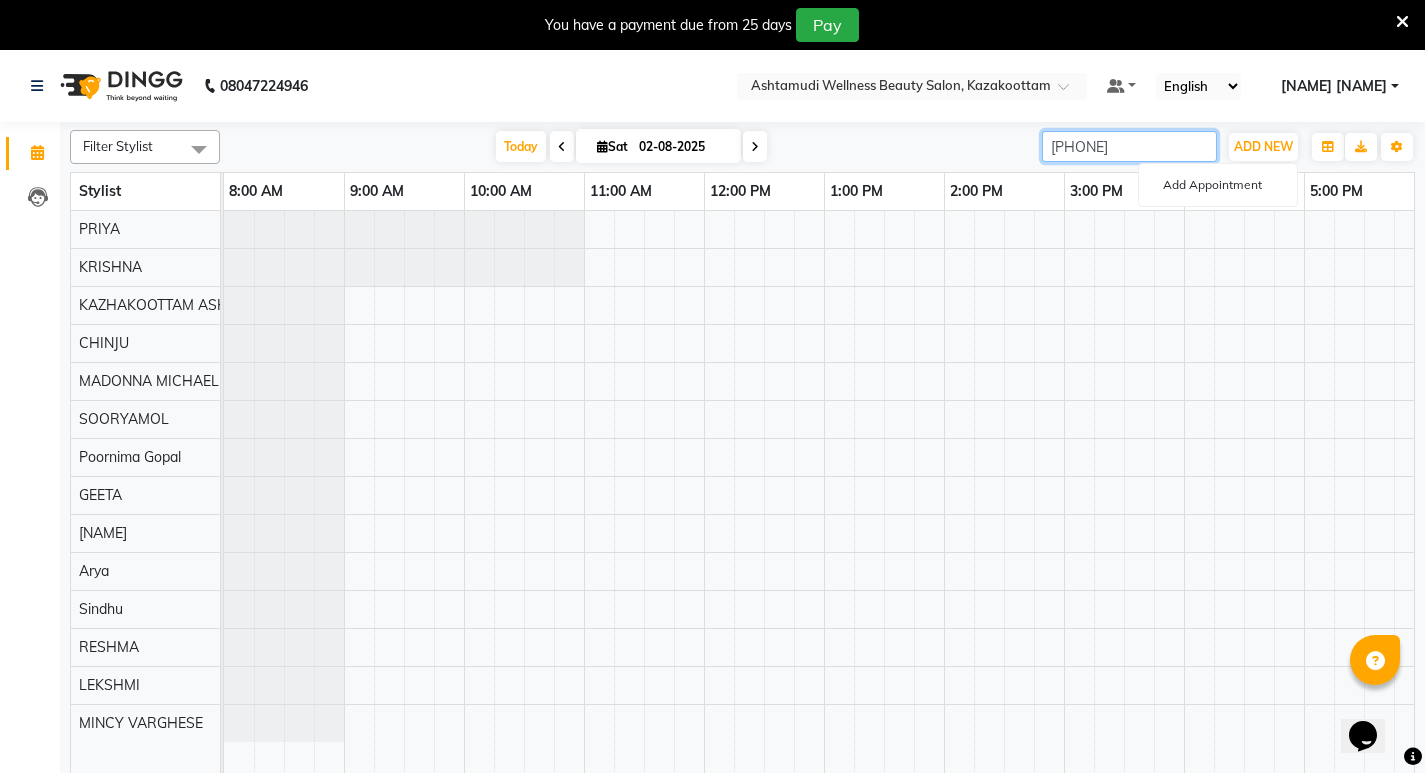 click on "[PHONE]" at bounding box center [1129, 146] 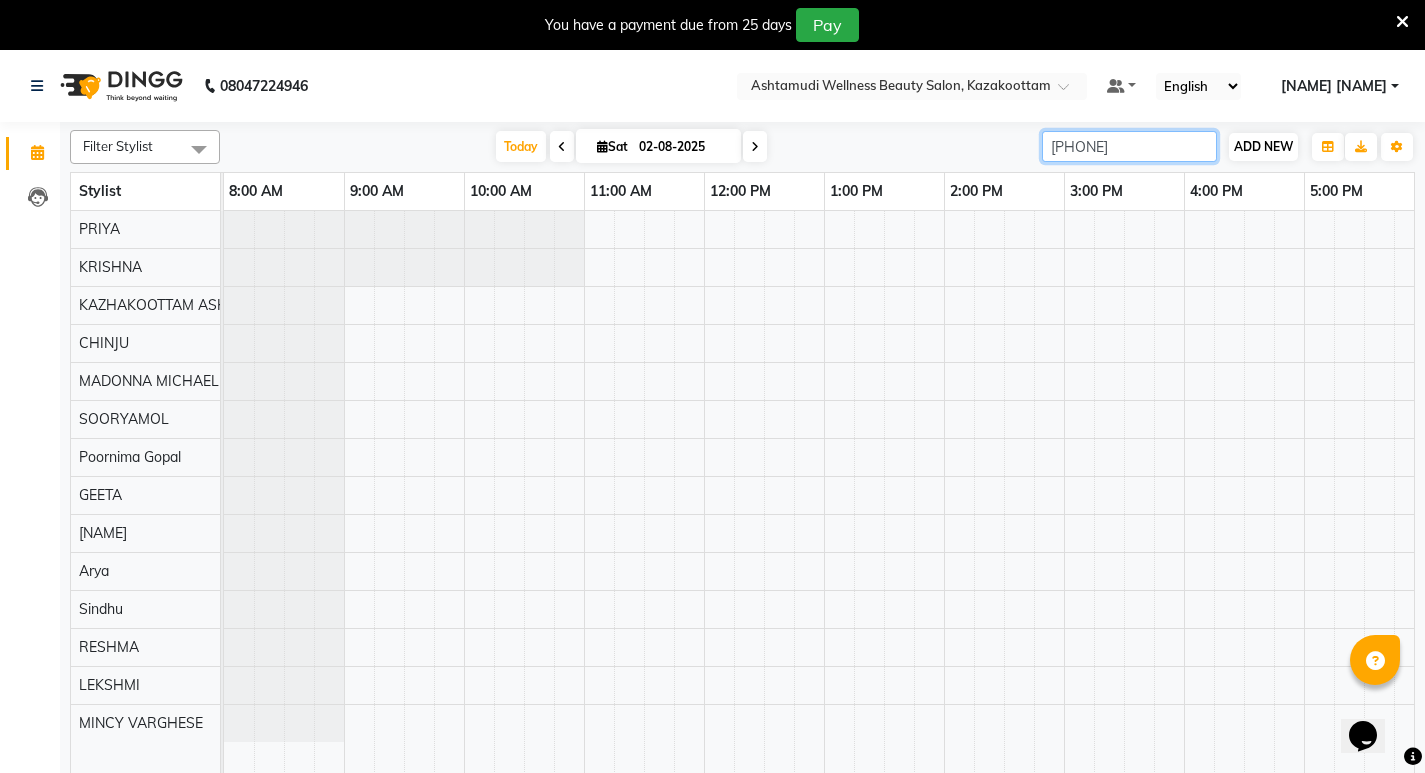 type on "[PHONE]" 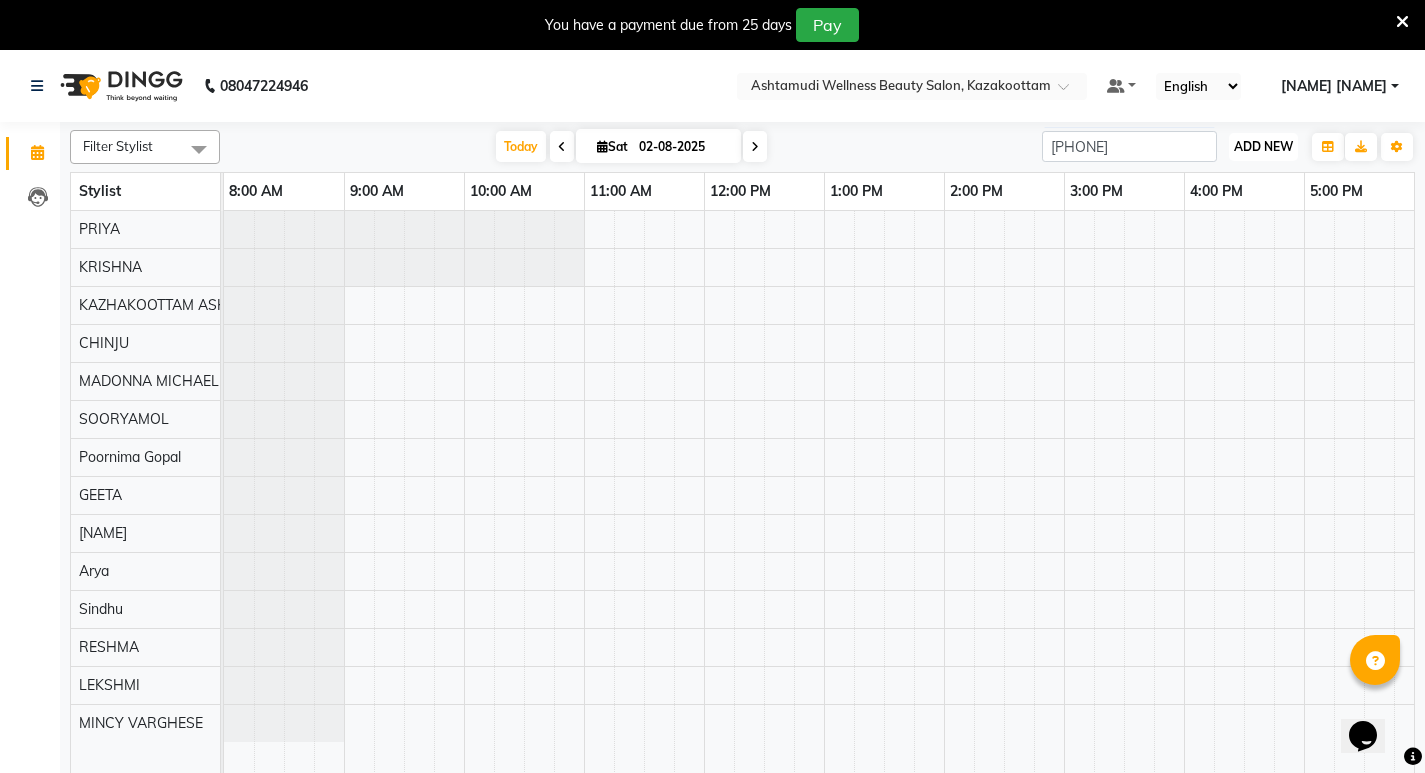 click on "ADD NEW" at bounding box center (1263, 146) 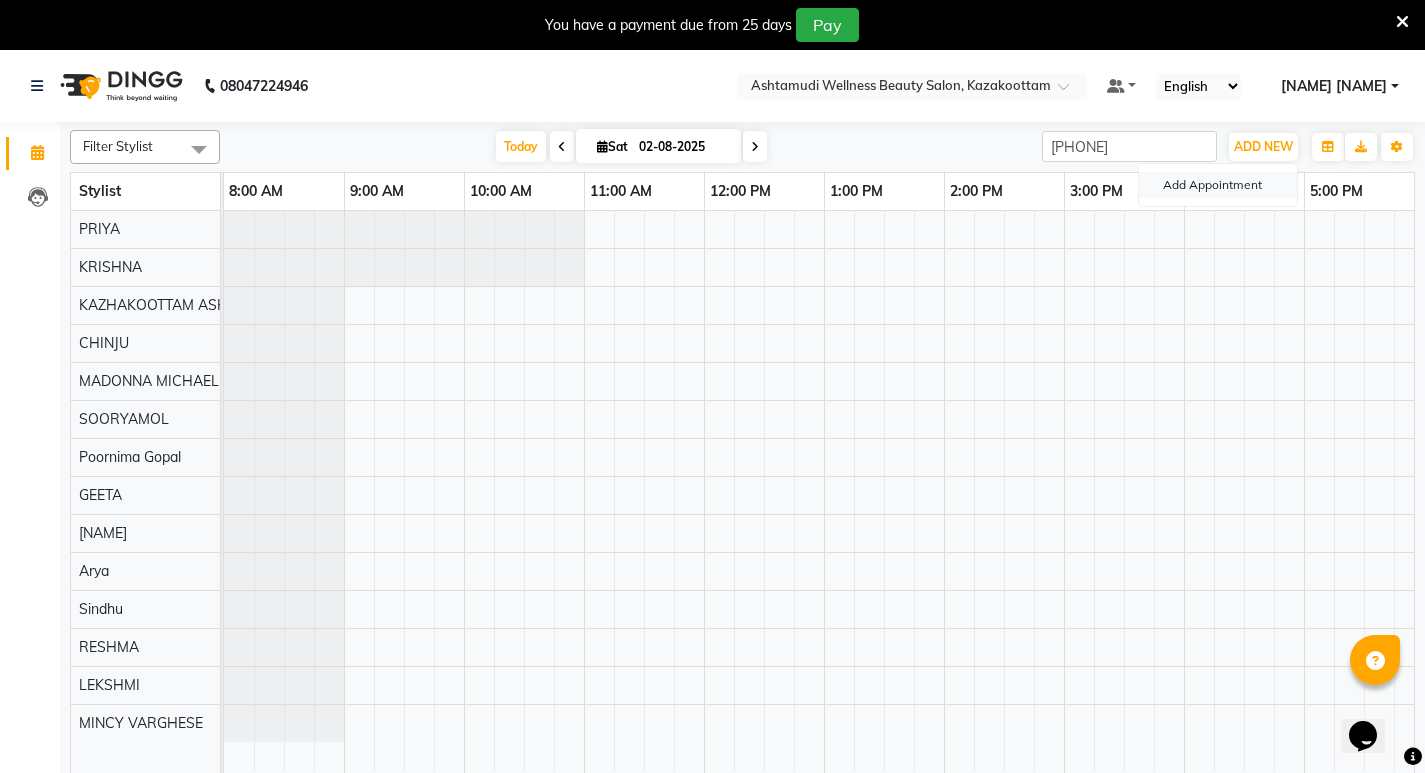 click on "Add Appointment" at bounding box center (1218, 185) 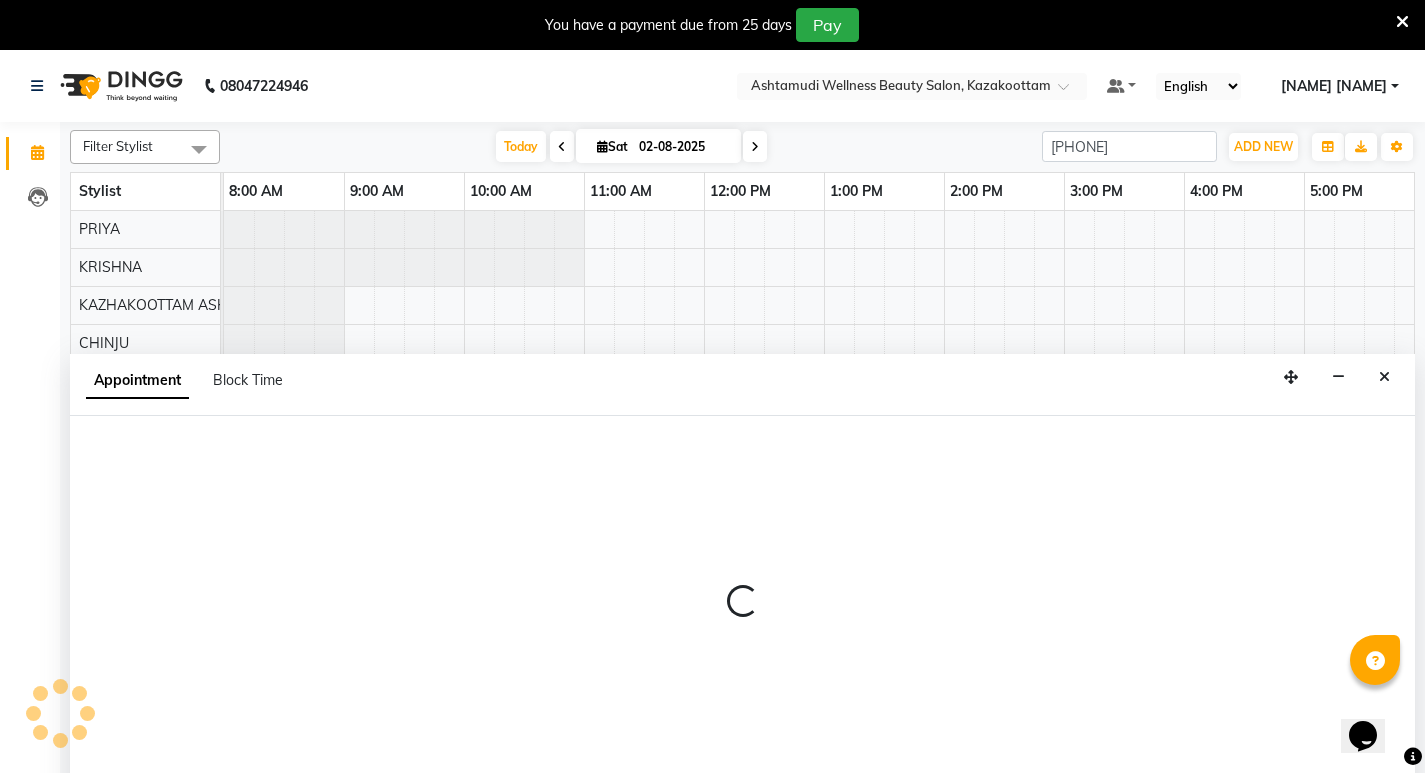 scroll, scrollTop: 50, scrollLeft: 0, axis: vertical 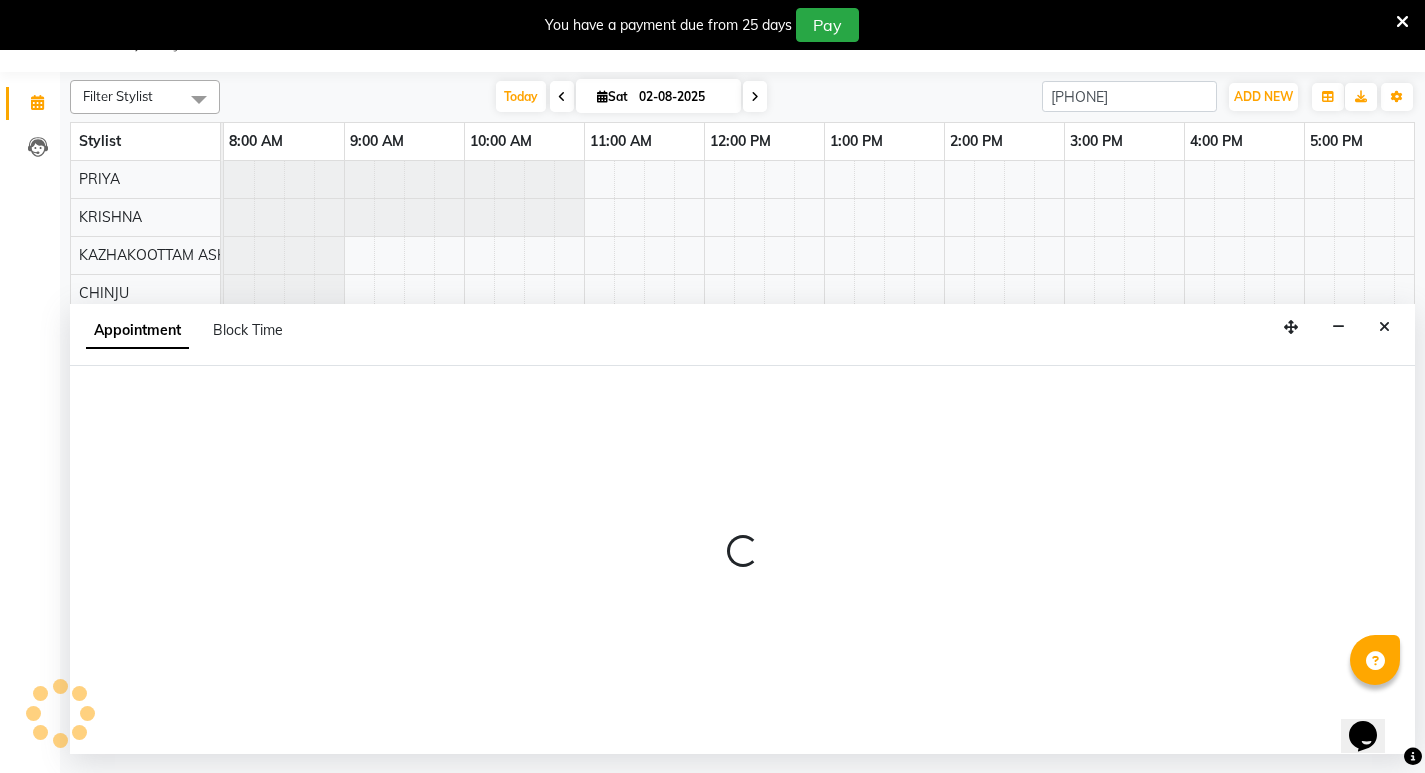 select on "tentative" 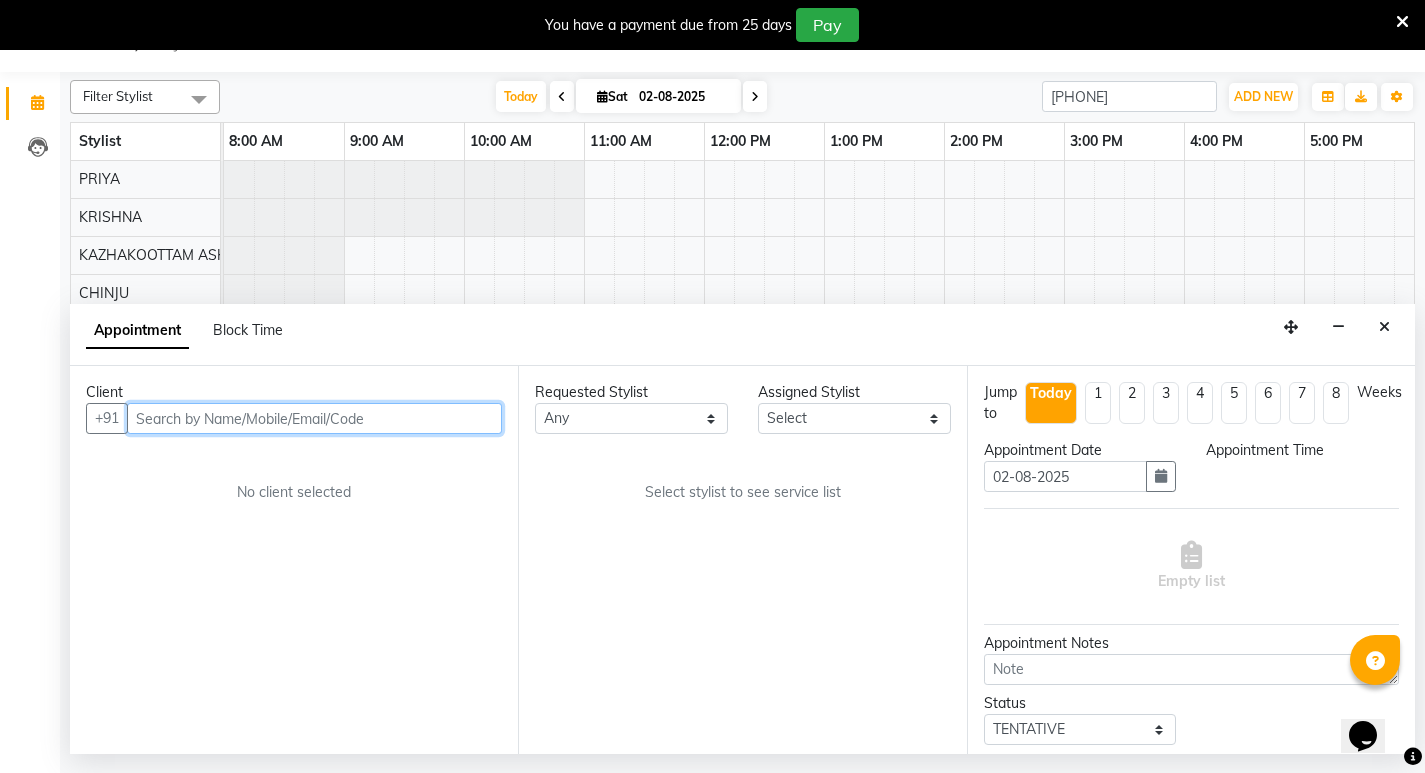 select on "540" 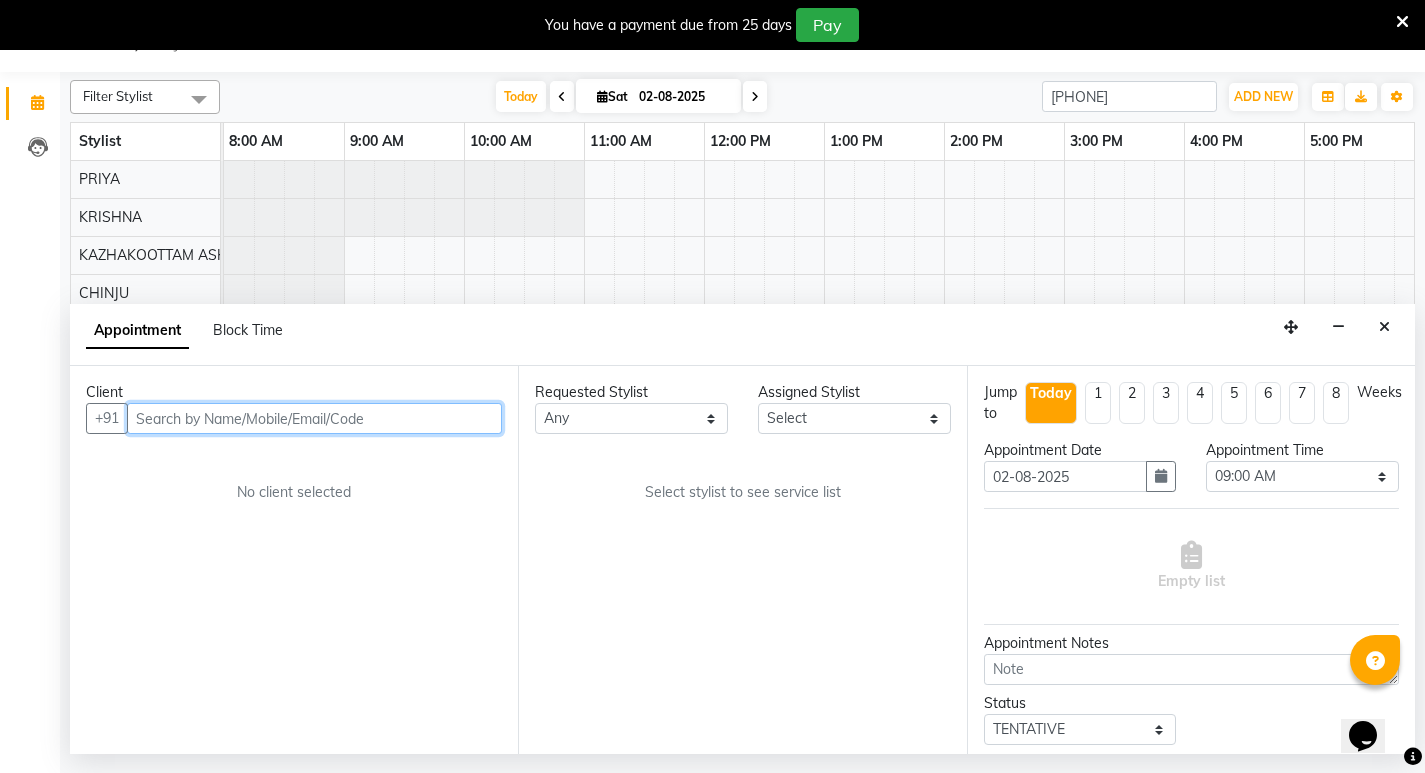 click at bounding box center [314, 418] 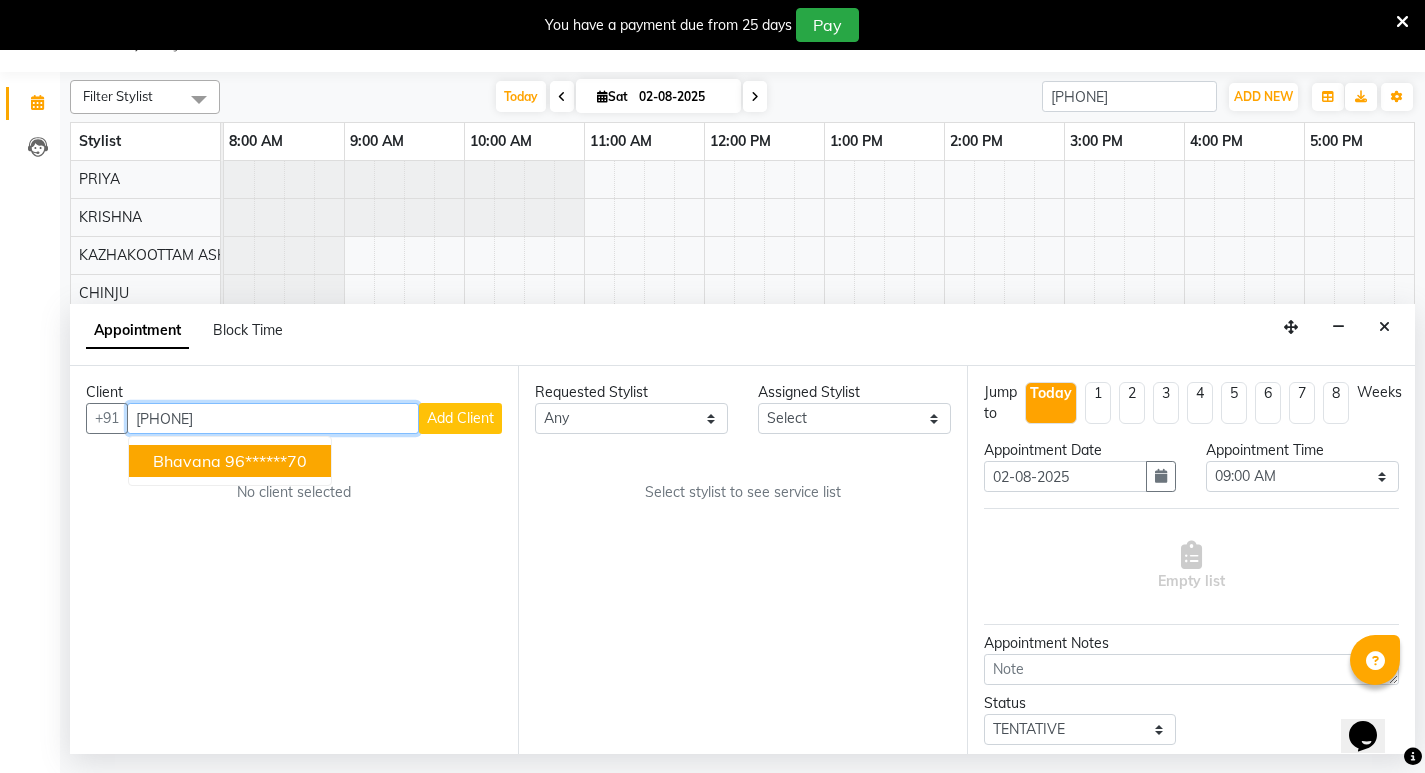 click on "[PHONE]" at bounding box center (273, 418) 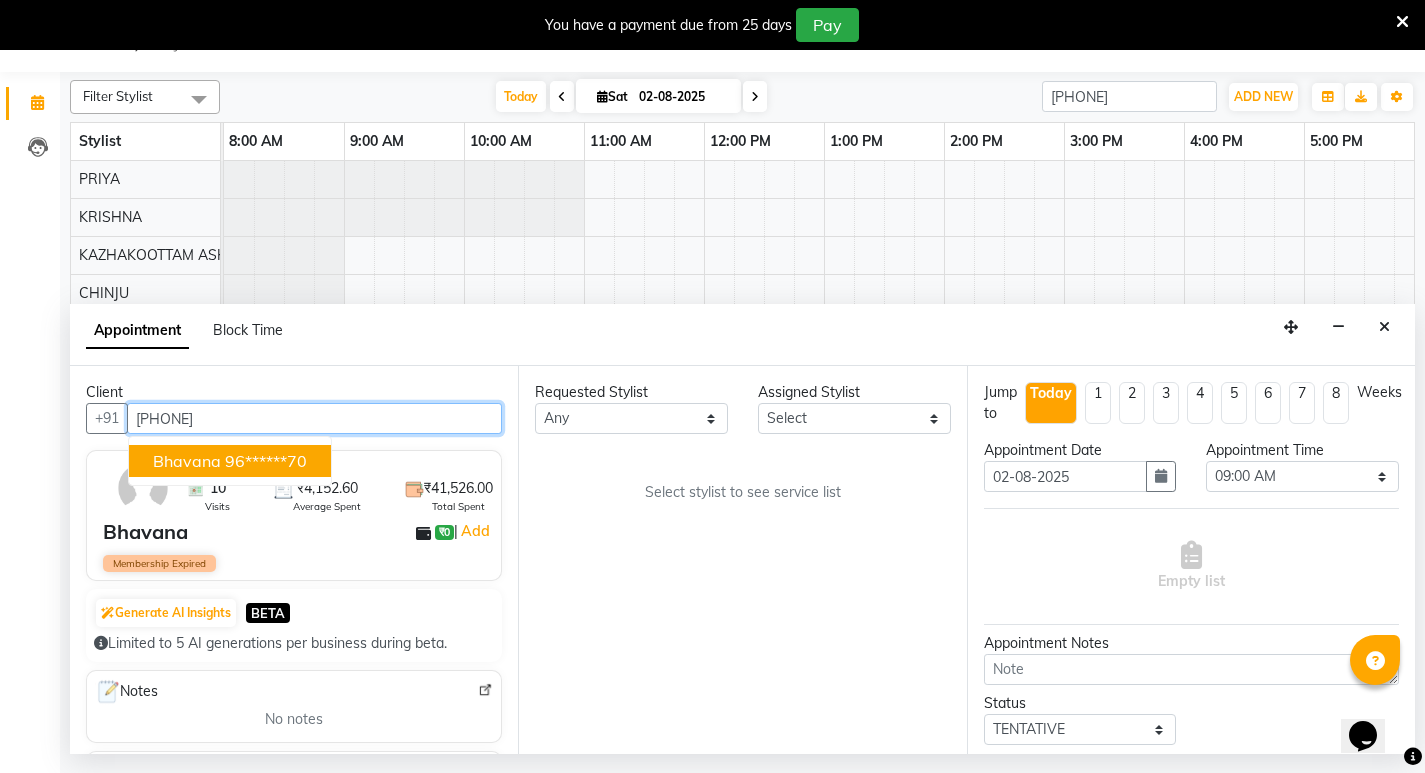 type on "[PHONE]" 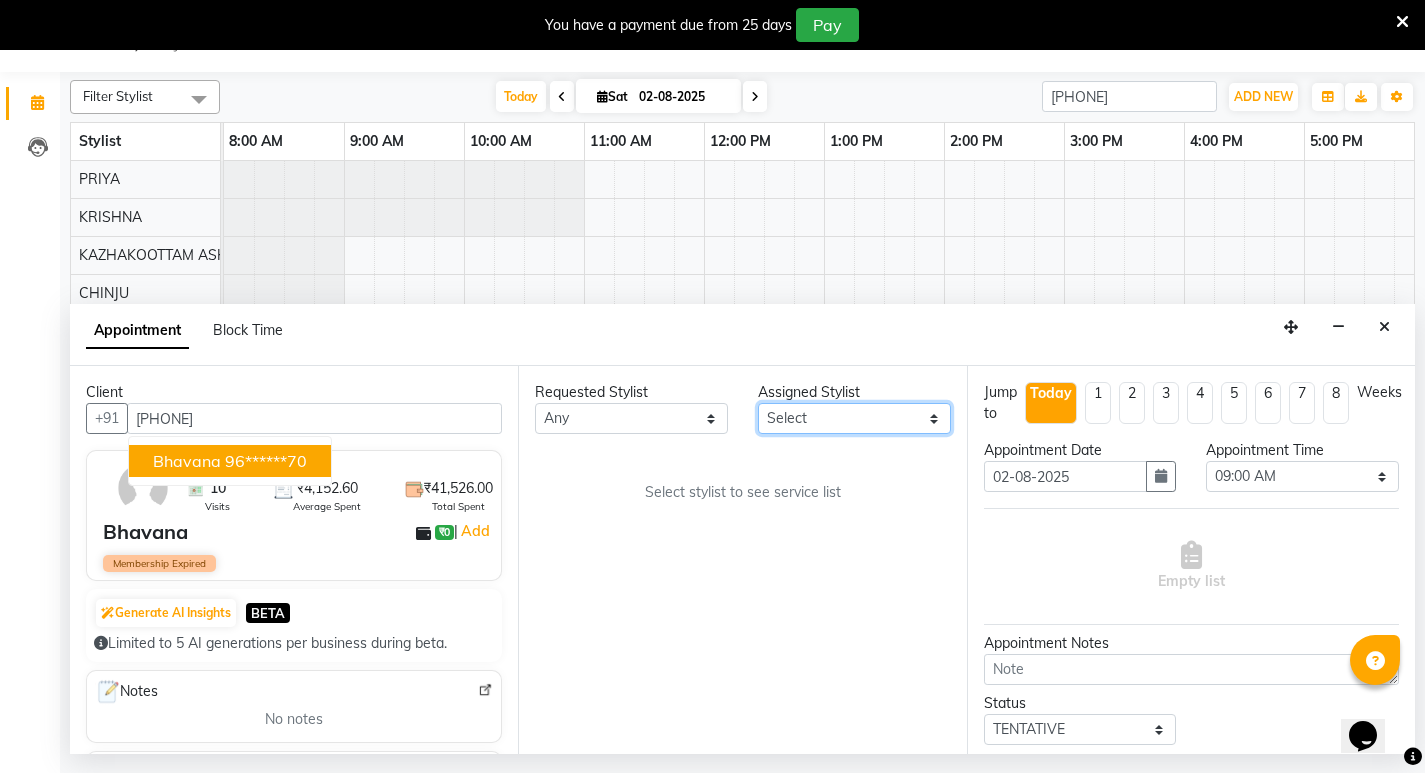 click on "Select [NAME] [NAME] [NAME] [NAME] [NAME] [NAME] [NAME] [NAME] [NAME] [NAME] [NAME] [NAME] [NAME] [NAME] [NAME] [NAME]" at bounding box center (854, 418) 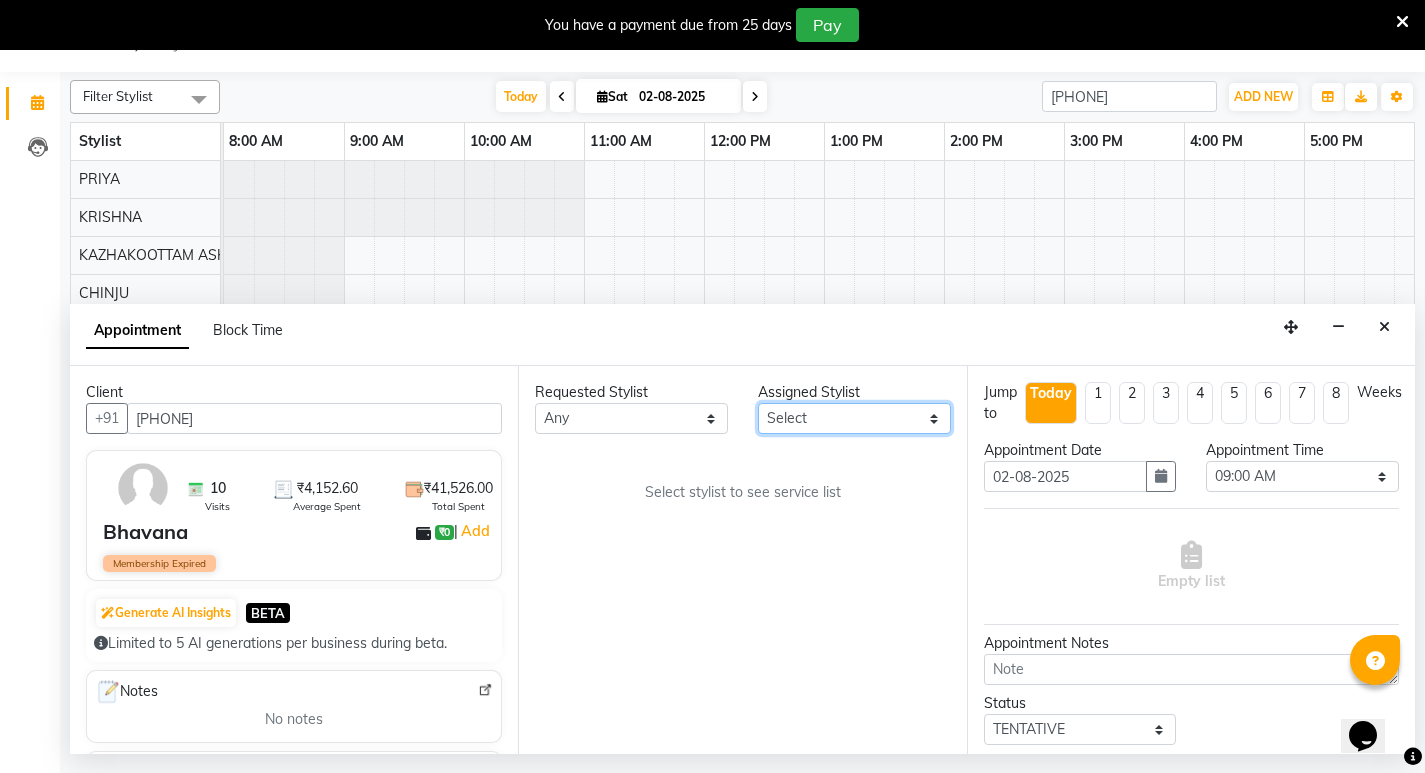select on "27528" 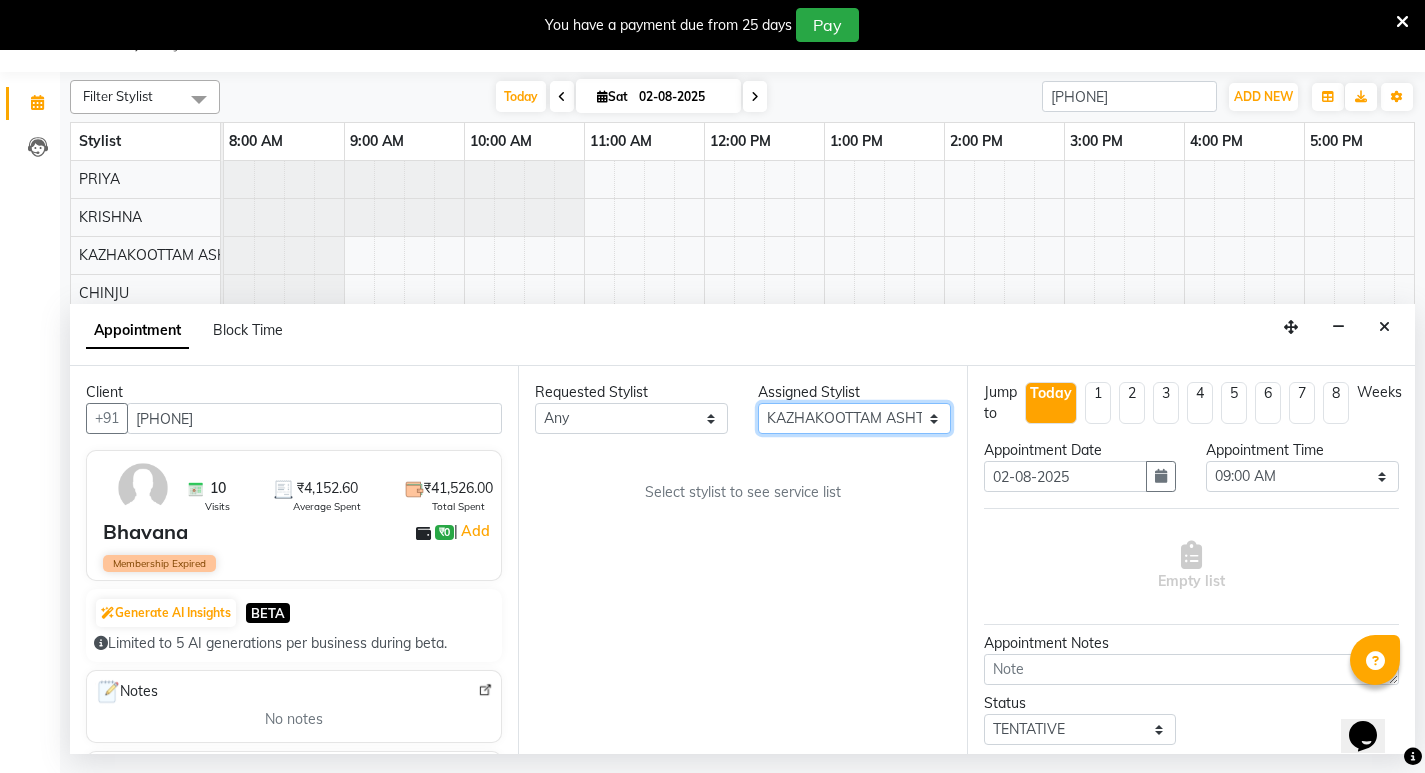 click on "Select [NAME] [NAME] [NAME] [NAME] [NAME] [NAME] [NAME] [NAME] [NAME] [NAME] [NAME] [NAME] [NAME] [NAME] [NAME] [NAME]" at bounding box center (854, 418) 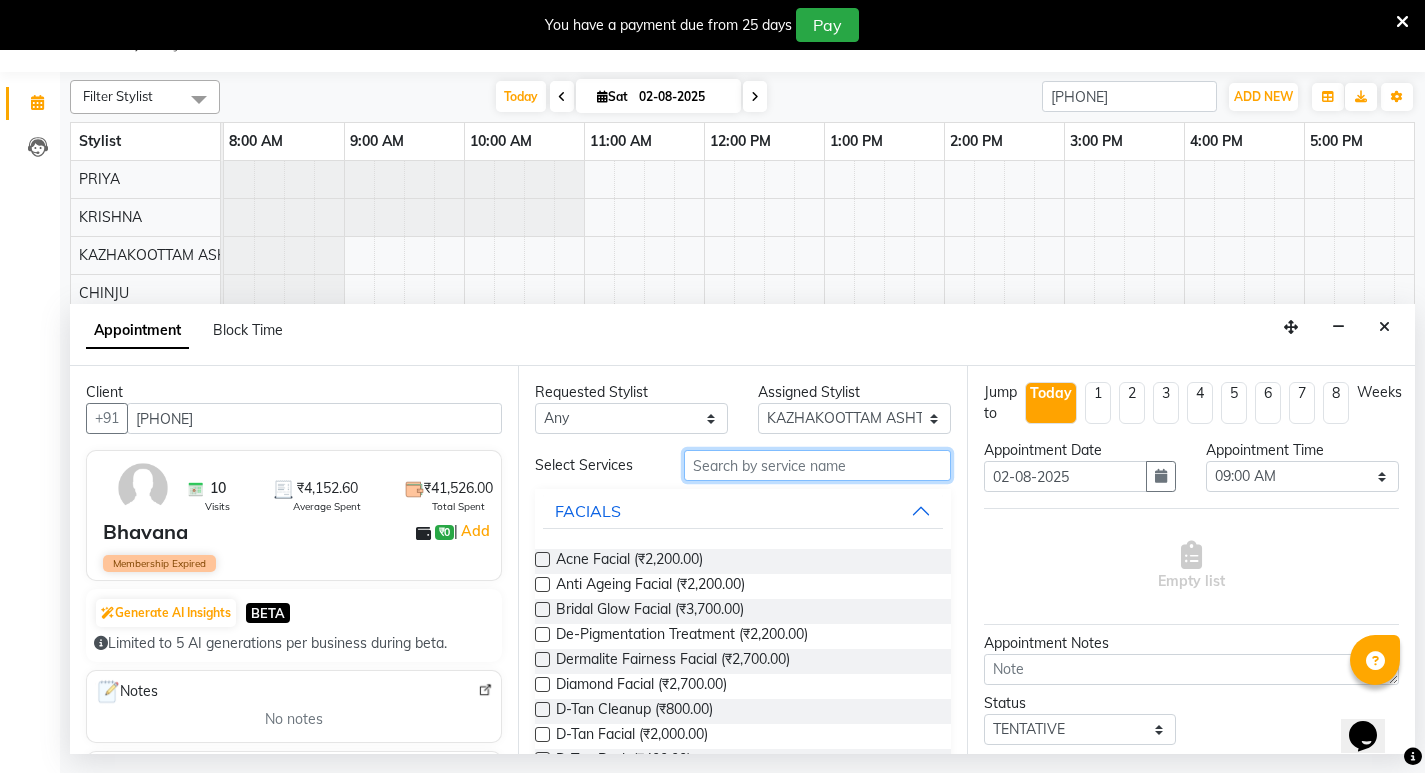 click at bounding box center (817, 465) 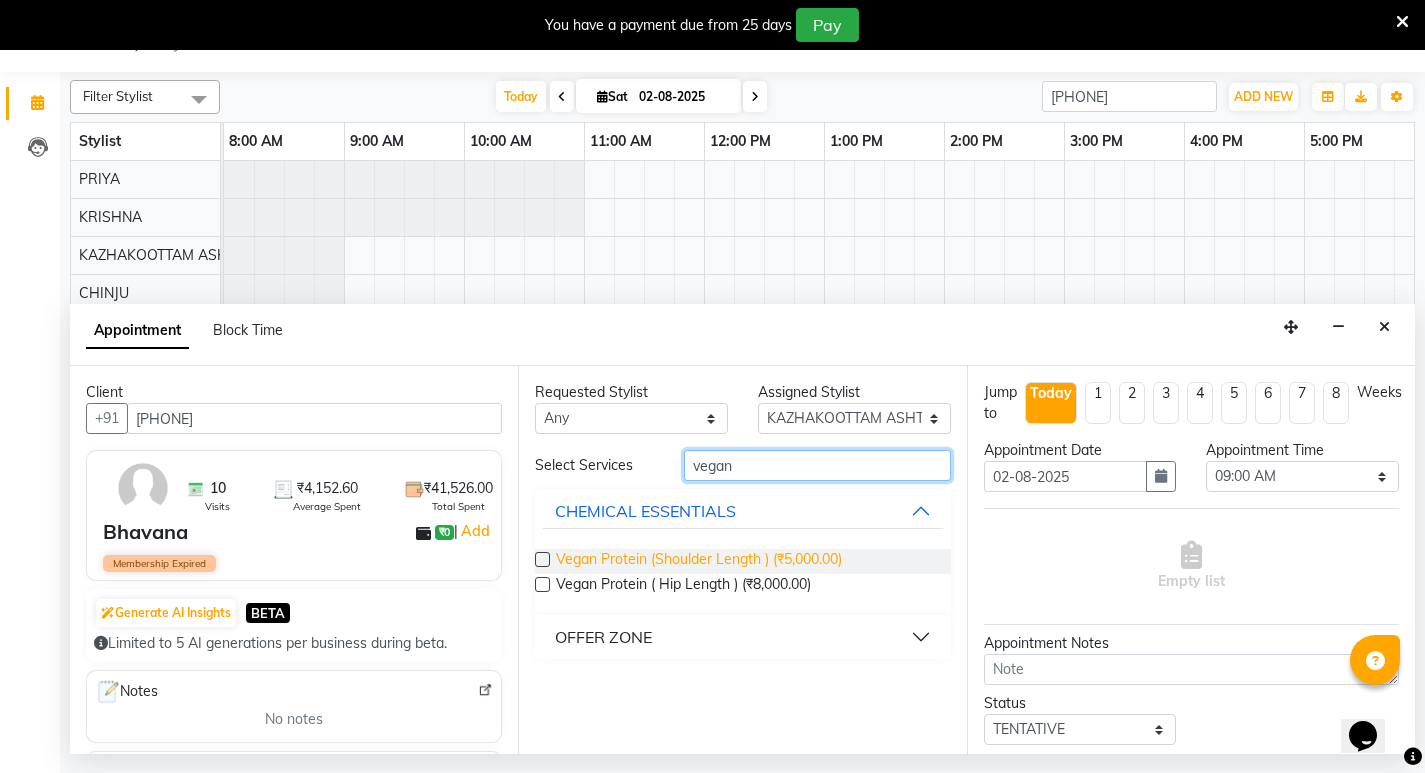 type on "vegan" 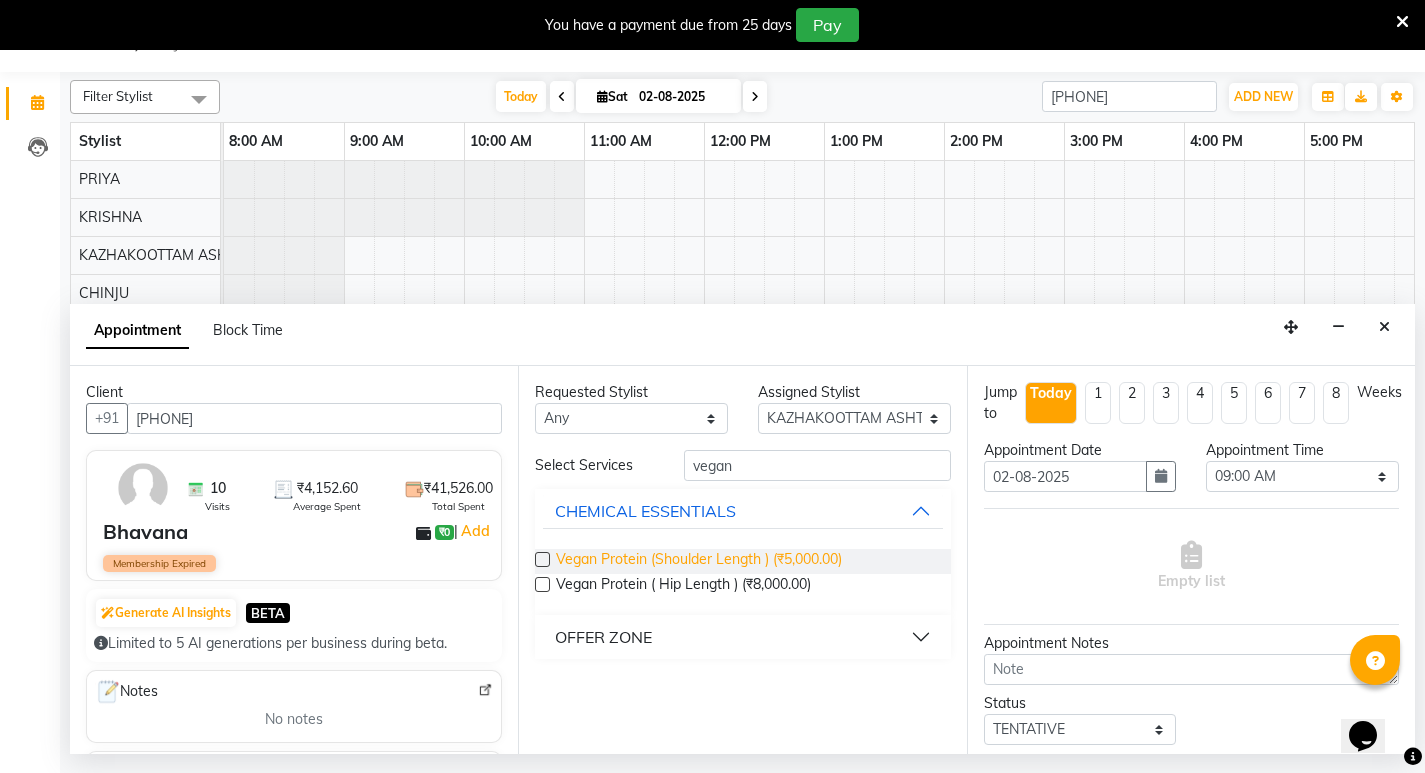 click on "Vegan Protein (Shoulder Length )  (₹5,000.00)" at bounding box center [699, 561] 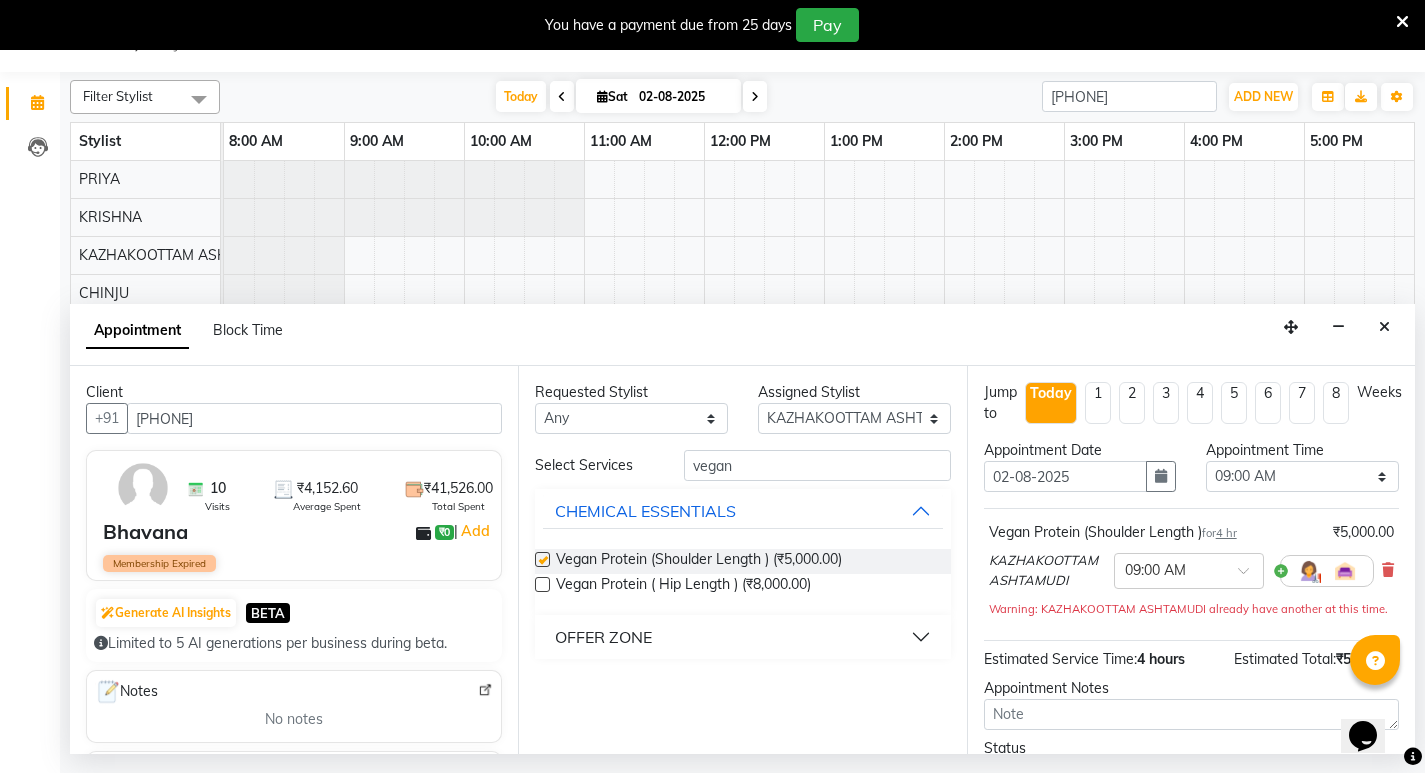 checkbox on "false" 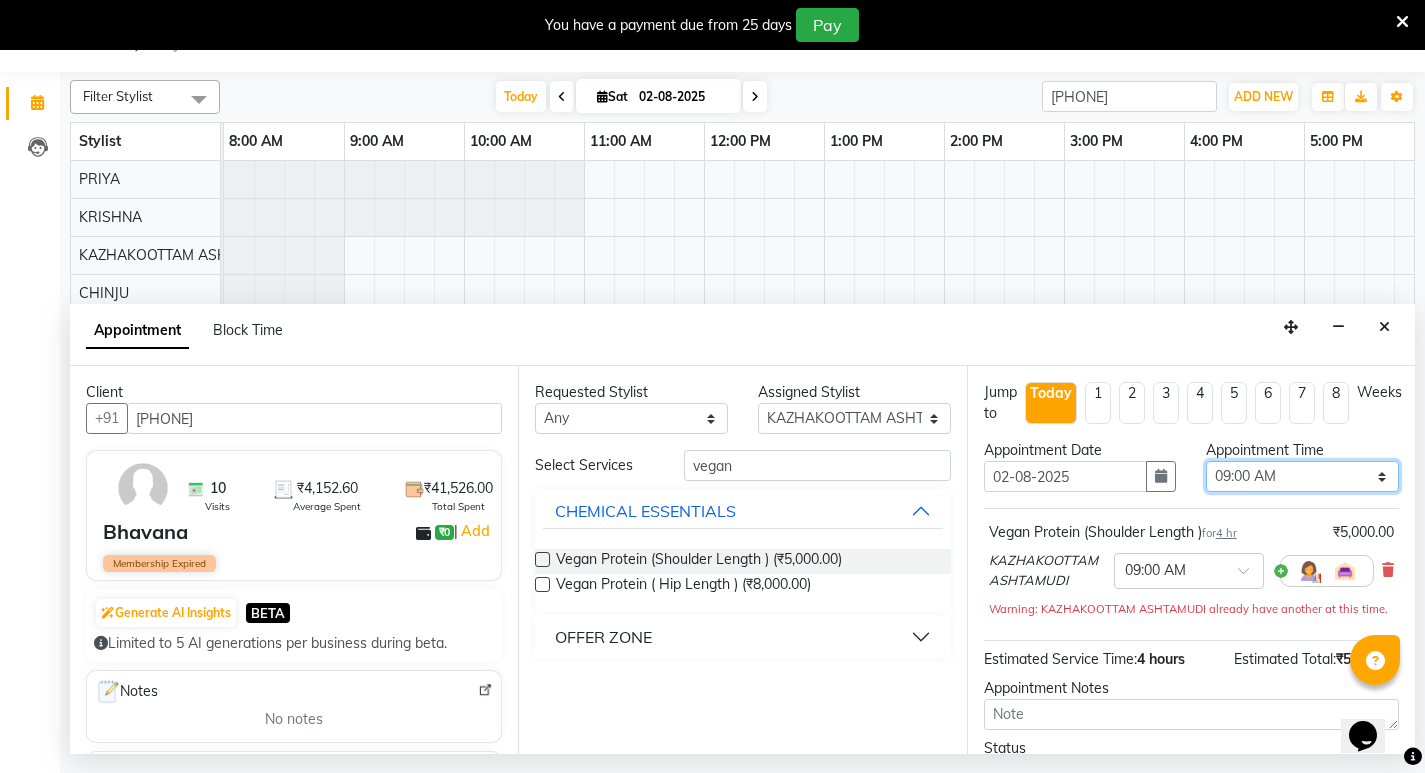 click on "Select 09:00 AM 09:15 AM 09:30 AM 09:45 AM 10:00 AM 10:15 AM 10:30 AM 10:45 AM 11:00 AM 11:15 AM 11:30 AM 11:45 AM 12:00 PM 12:15 PM 12:30 PM 12:45 PM 01:00 PM 01:15 PM 01:30 PM 01:45 PM 02:00 PM 02:15 PM 02:30 PM 02:45 PM 03:00 PM 03:15 PM 03:30 PM 03:45 PM 04:00 PM 04:15 PM 04:30 PM 04:45 PM 05:00 PM 05:15 PM 05:30 PM 05:45 PM 06:00 PM 06:15 PM 06:30 PM 06:45 PM 07:00 PM 07:15 PM 07:30 PM 07:45 PM 08:00 PM" at bounding box center (1302, 476) 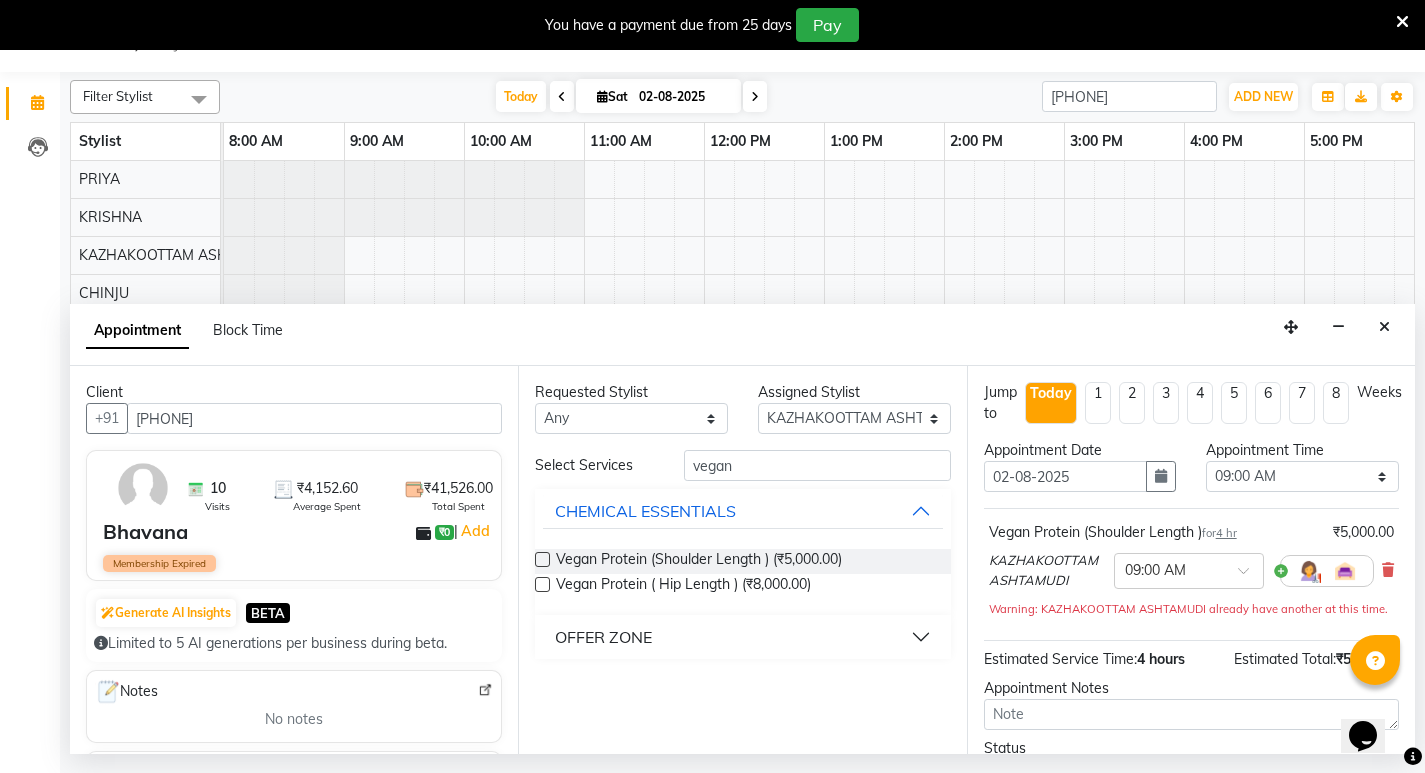click on "OFFER ZONE" at bounding box center (742, 637) 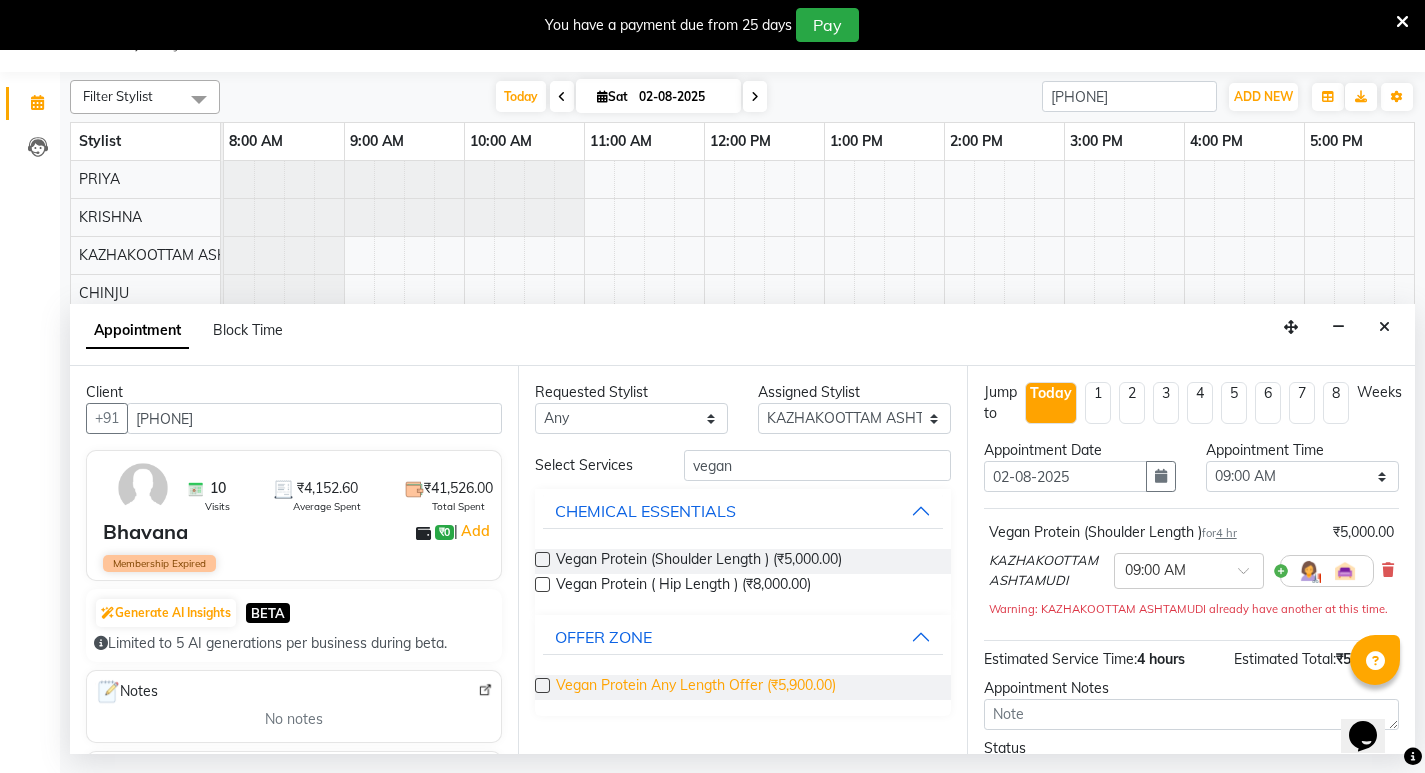 click on "Vegan Protein Any Length Offer (₹5,900.00)" at bounding box center [696, 687] 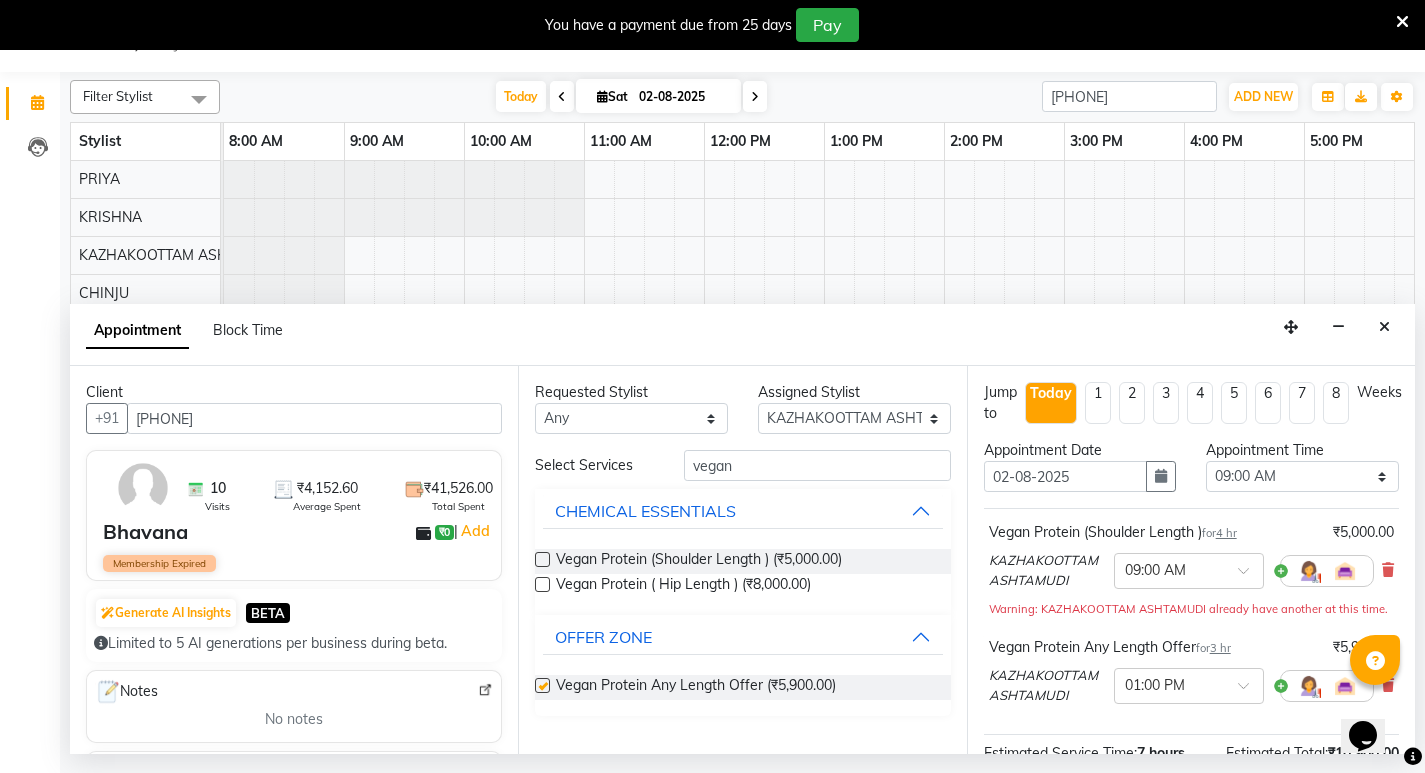 checkbox on "false" 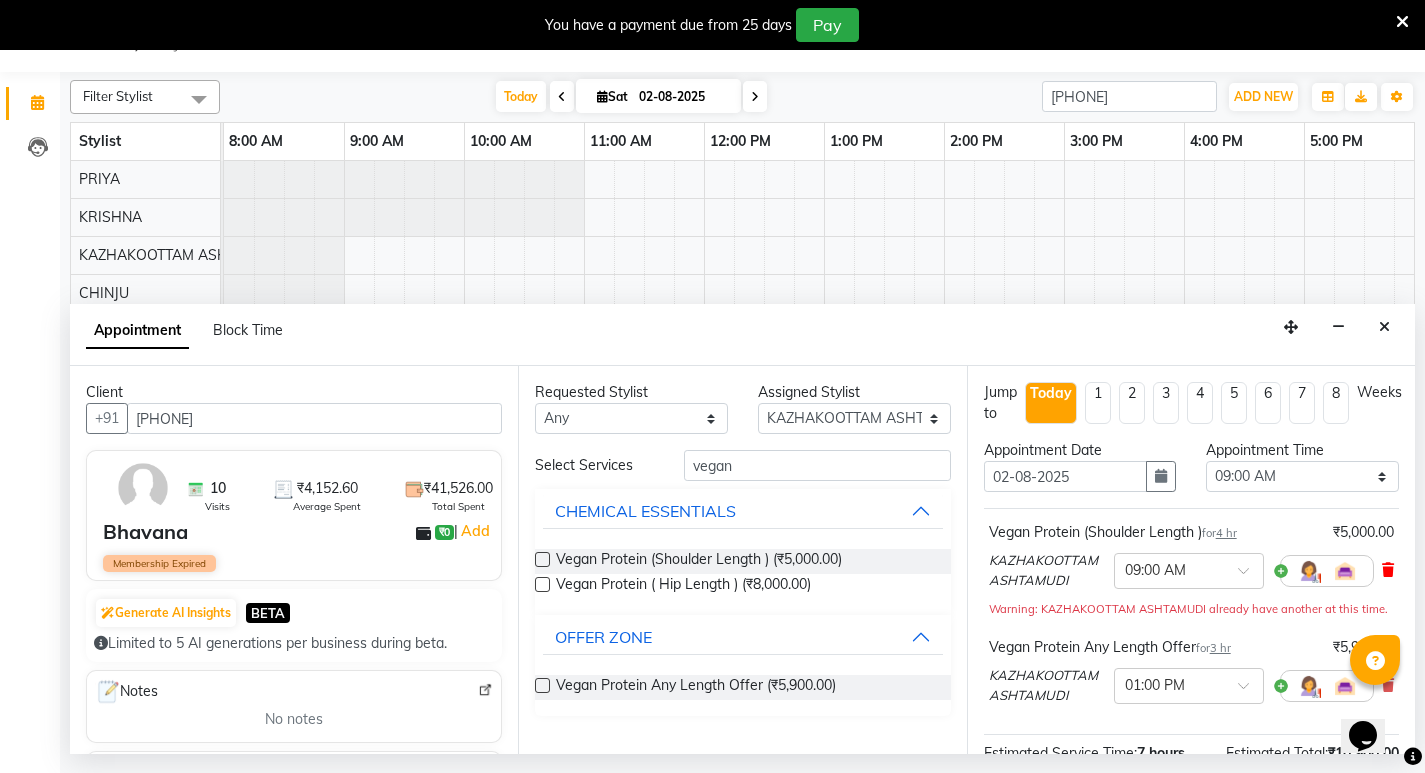 click at bounding box center (1388, 570) 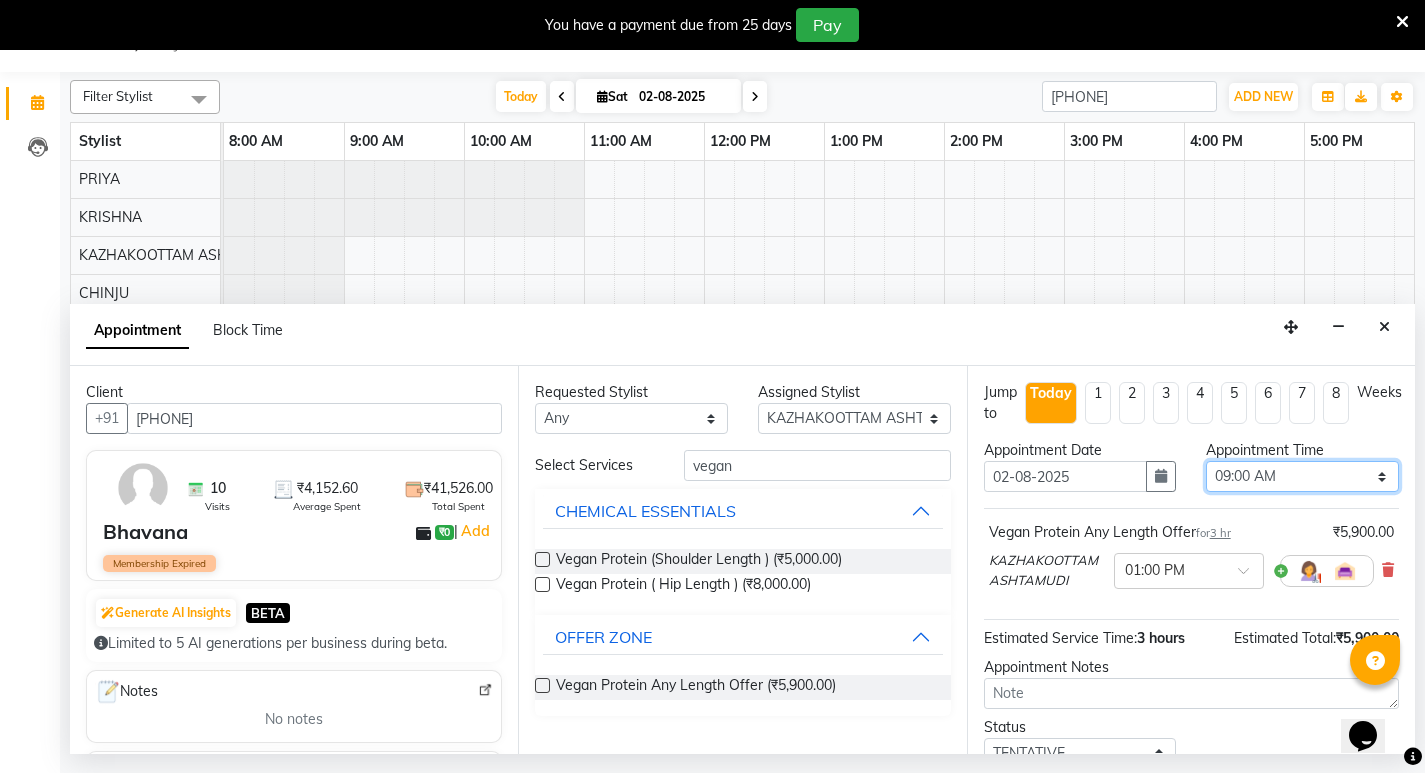click on "Select 09:00 AM 09:15 AM 09:30 AM 09:45 AM 10:00 AM 10:15 AM 10:30 AM 10:45 AM 11:00 AM 11:15 AM 11:30 AM 11:45 AM 12:00 PM 12:15 PM 12:30 PM 12:45 PM 01:00 PM 01:15 PM 01:30 PM 01:45 PM 02:00 PM 02:15 PM 02:30 PM 02:45 PM 03:00 PM 03:15 PM 03:30 PM 03:45 PM 04:00 PM 04:15 PM 04:30 PM 04:45 PM 05:00 PM 05:15 PM 05:30 PM 05:45 PM 06:00 PM 06:15 PM 06:30 PM 06:45 PM 07:00 PM 07:15 PM 07:30 PM 07:45 PM 08:00 PM" at bounding box center (1302, 476) 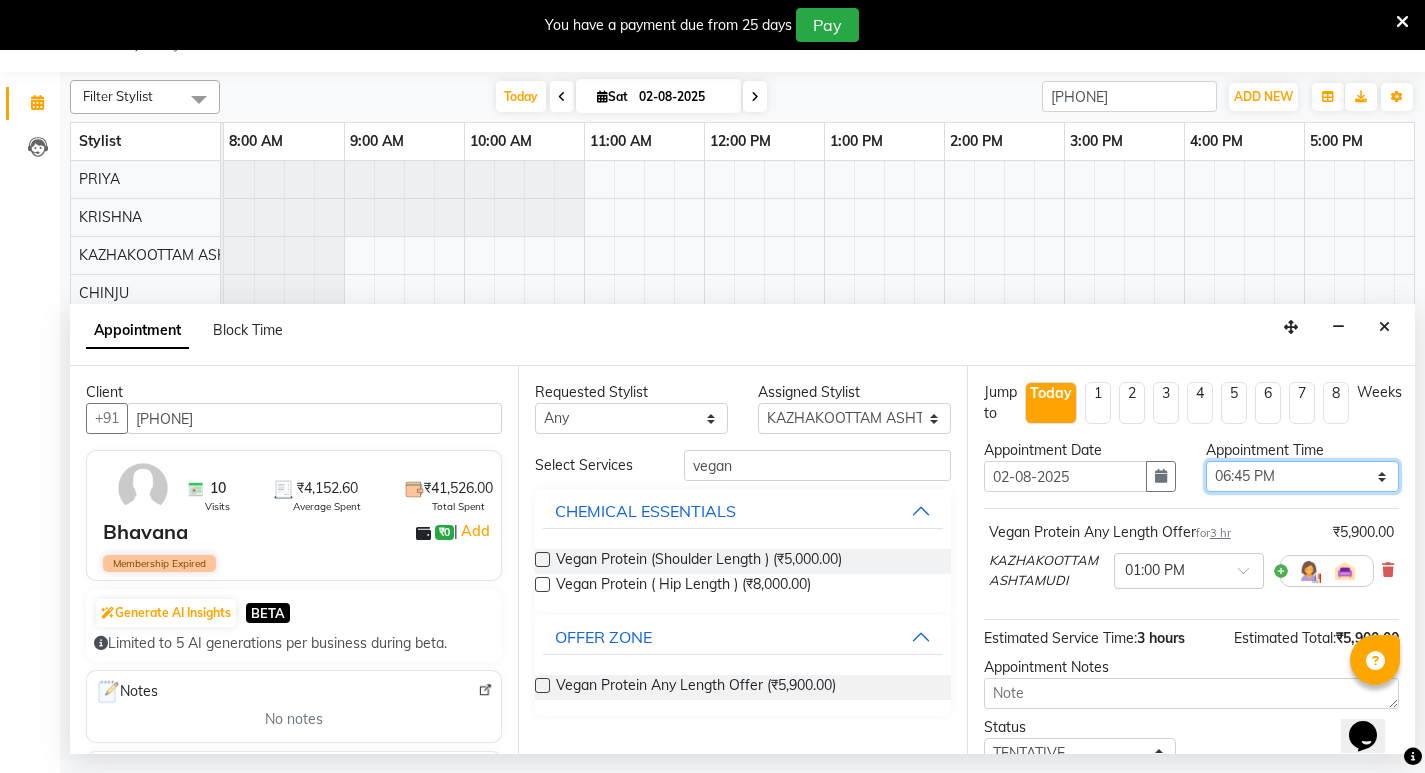 click on "Select 09:00 AM 09:15 AM 09:30 AM 09:45 AM 10:00 AM 10:15 AM 10:30 AM 10:45 AM 11:00 AM 11:15 AM 11:30 AM 11:45 AM 12:00 PM 12:15 PM 12:30 PM 12:45 PM 01:00 PM 01:15 PM 01:30 PM 01:45 PM 02:00 PM 02:15 PM 02:30 PM 02:45 PM 03:00 PM 03:15 PM 03:30 PM 03:45 PM 04:00 PM 04:15 PM 04:30 PM 04:45 PM 05:00 PM 05:15 PM 05:30 PM 05:45 PM 06:00 PM 06:15 PM 06:30 PM 06:45 PM 07:00 PM 07:15 PM 07:30 PM 07:45 PM 08:00 PM" at bounding box center (1302, 476) 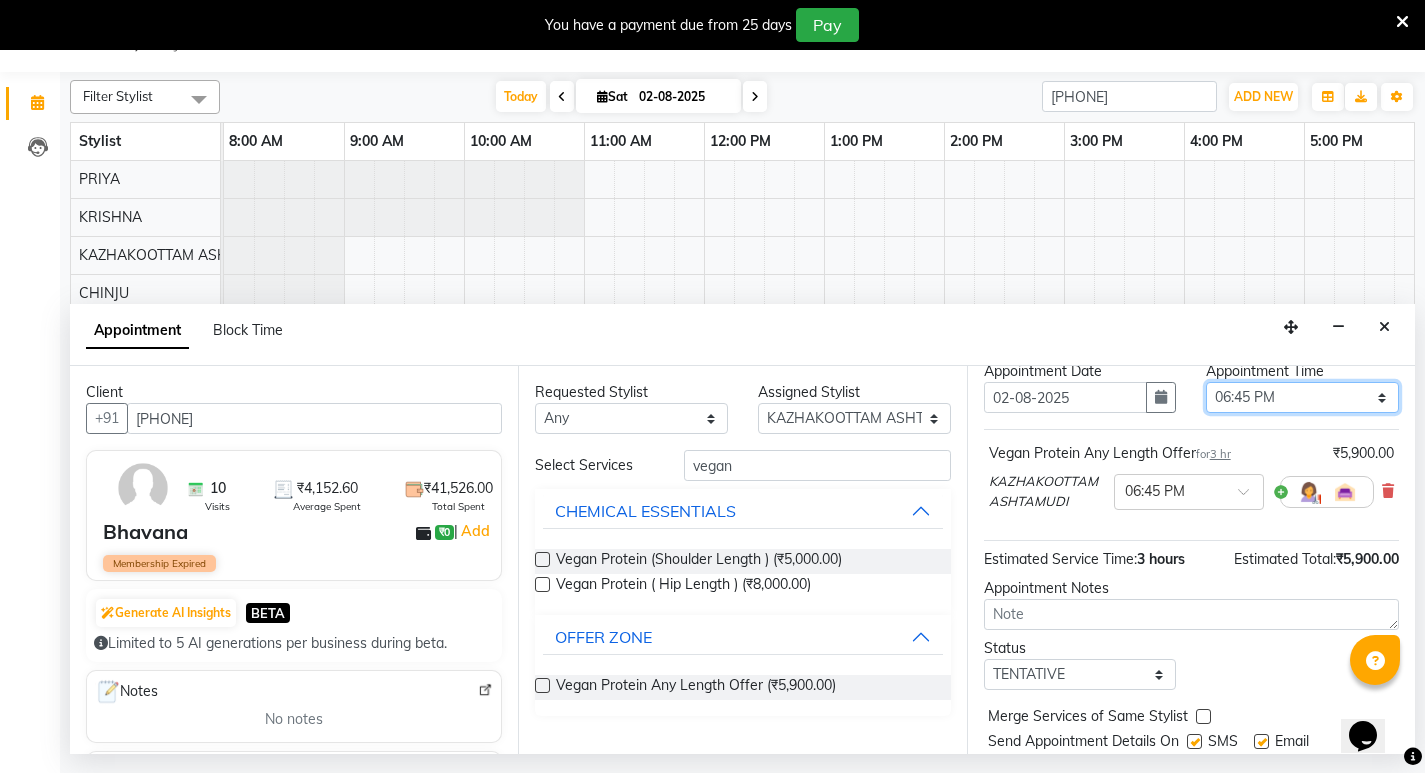scroll, scrollTop: 141, scrollLeft: 0, axis: vertical 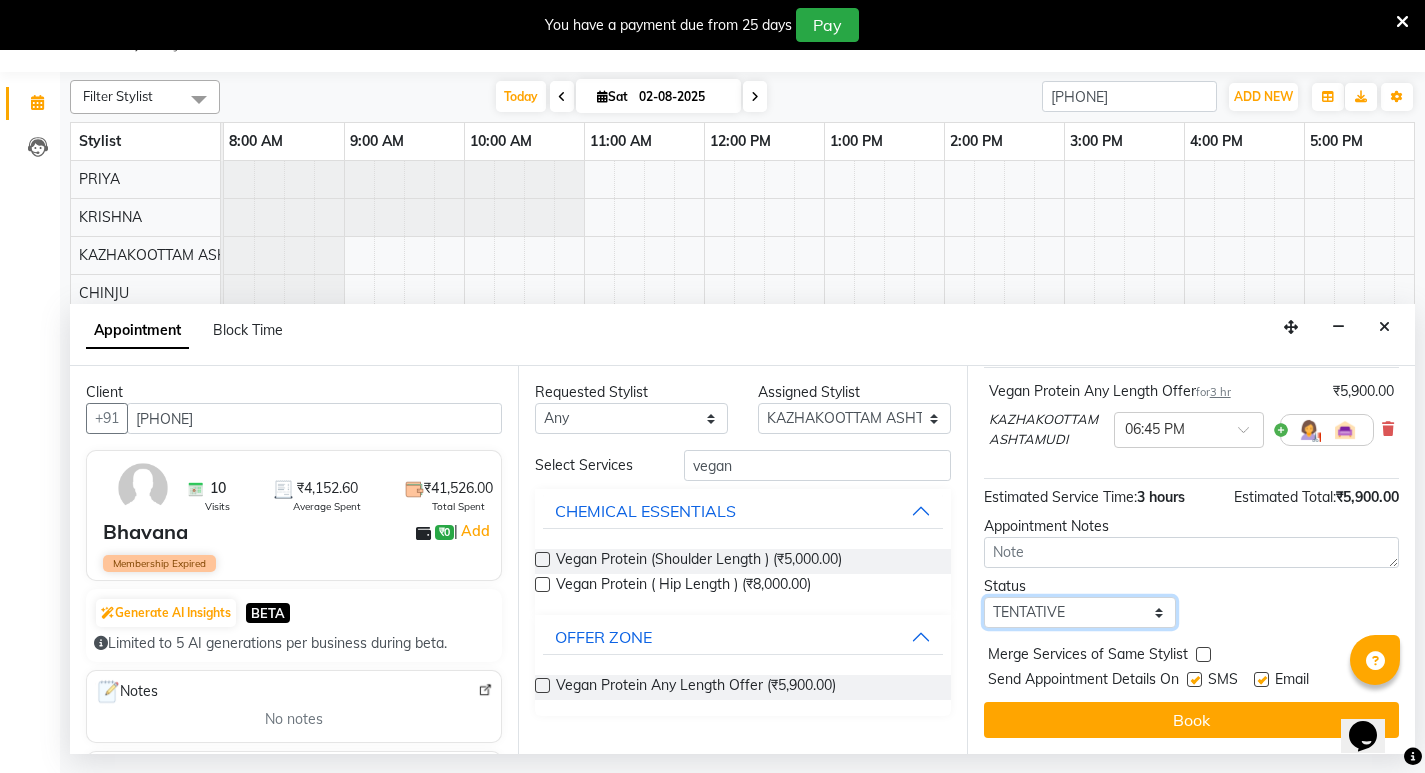 click on "Select TENTATIVE CONFIRM CHECK-IN UPCOMING" at bounding box center (1080, 612) 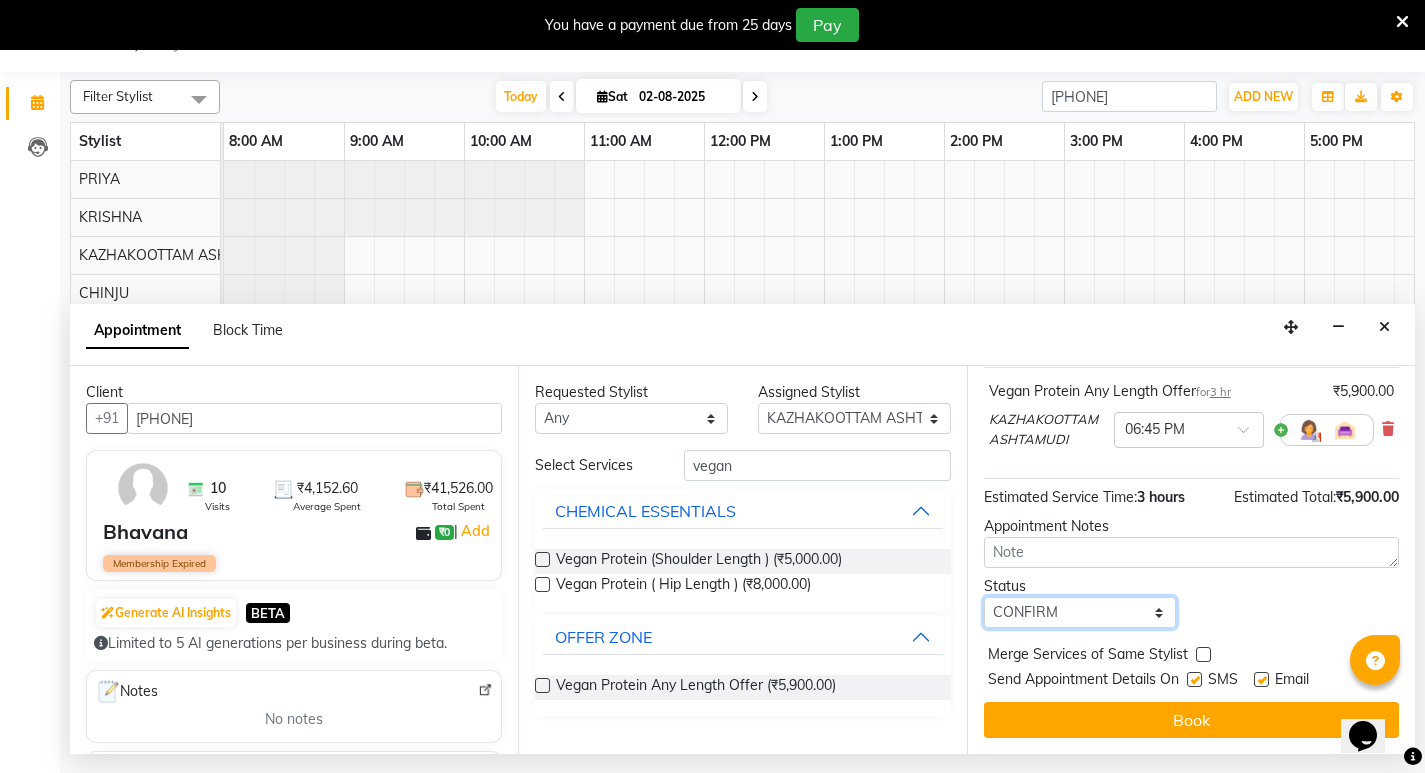 click on "Select TENTATIVE CONFIRM CHECK-IN UPCOMING" at bounding box center (1080, 612) 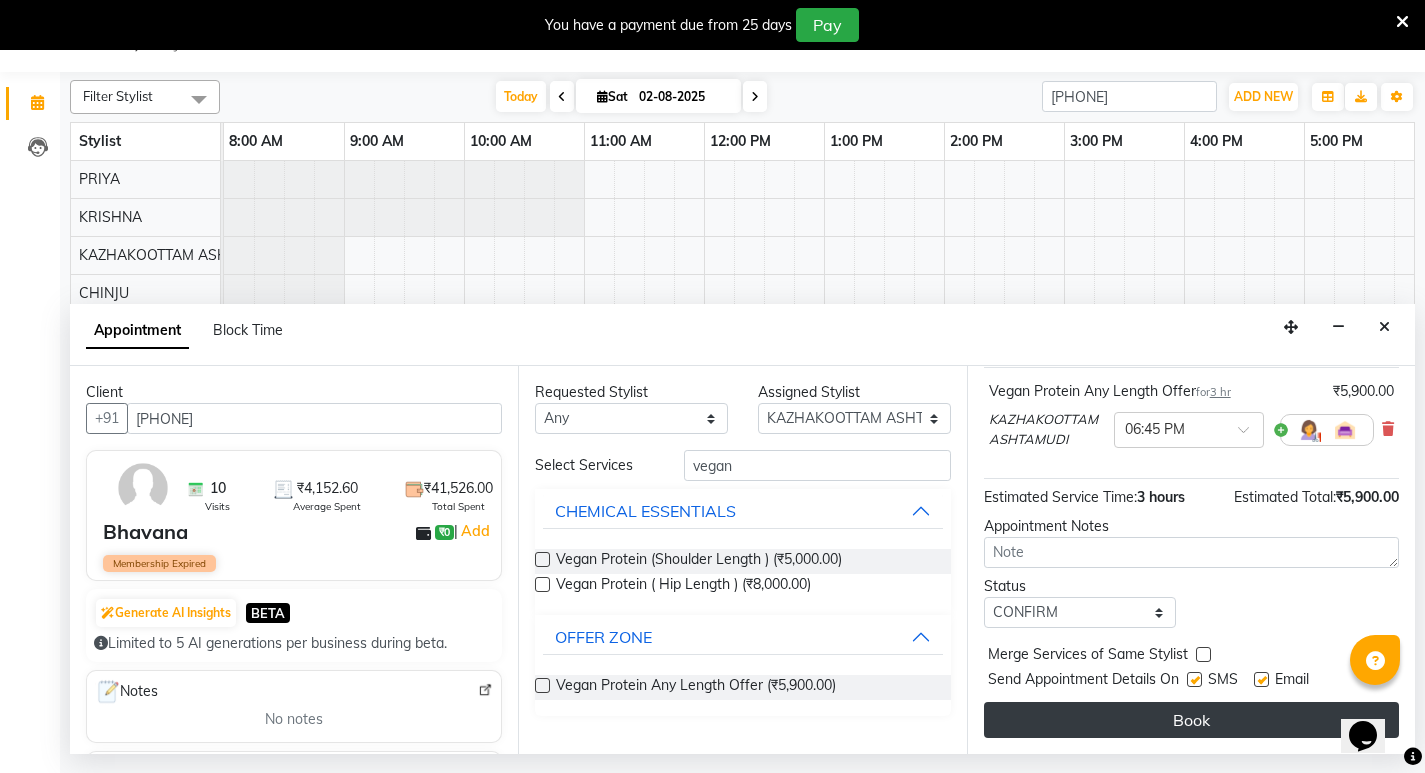click on "Book" at bounding box center (1191, 720) 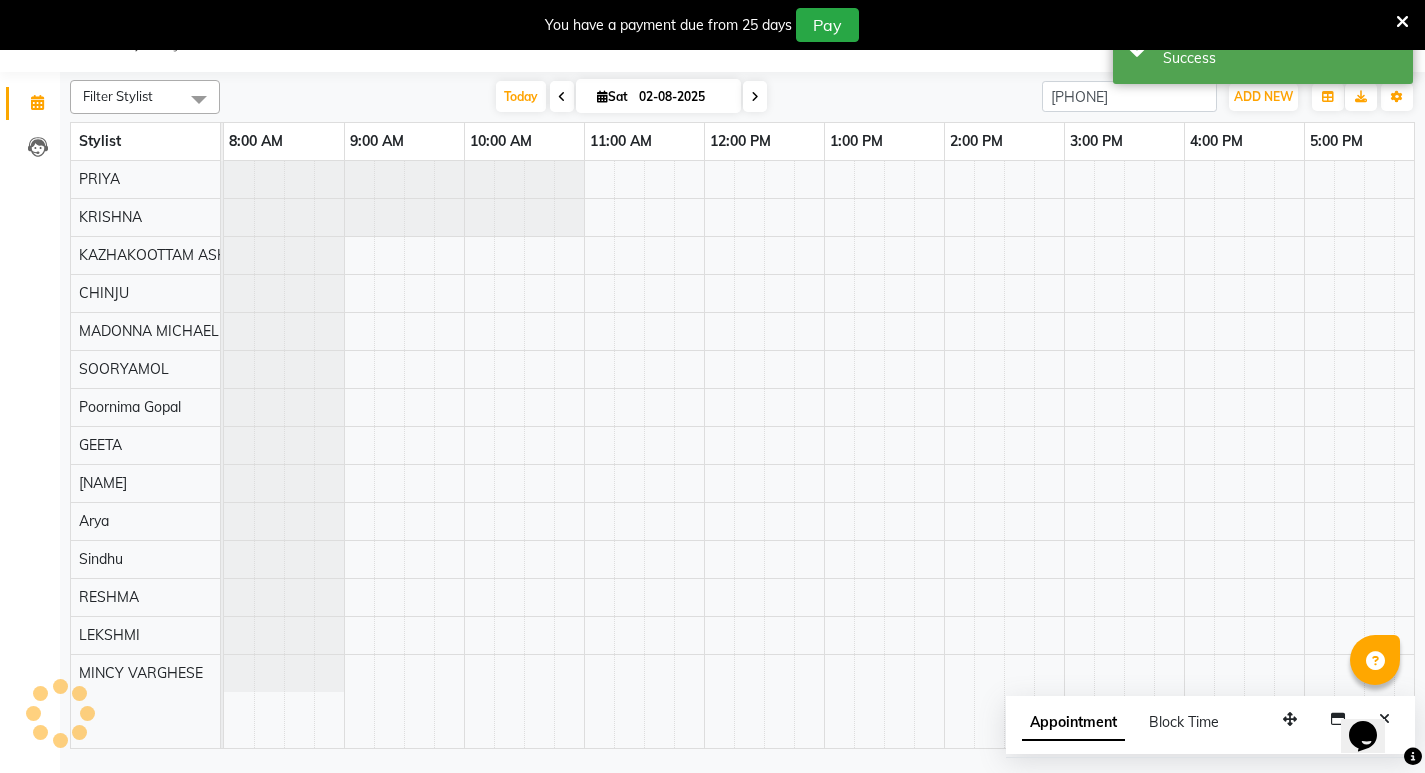 type 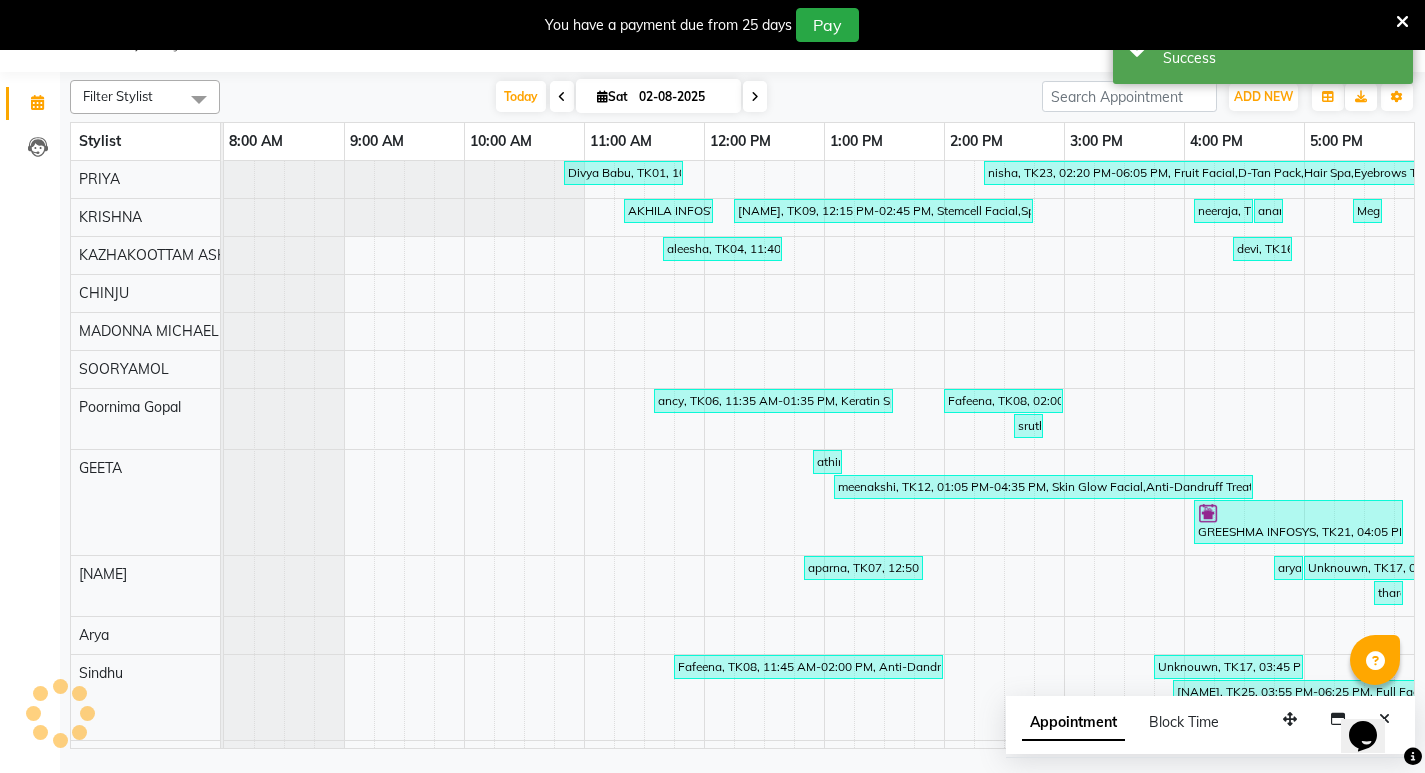 scroll, scrollTop: 0, scrollLeft: 0, axis: both 